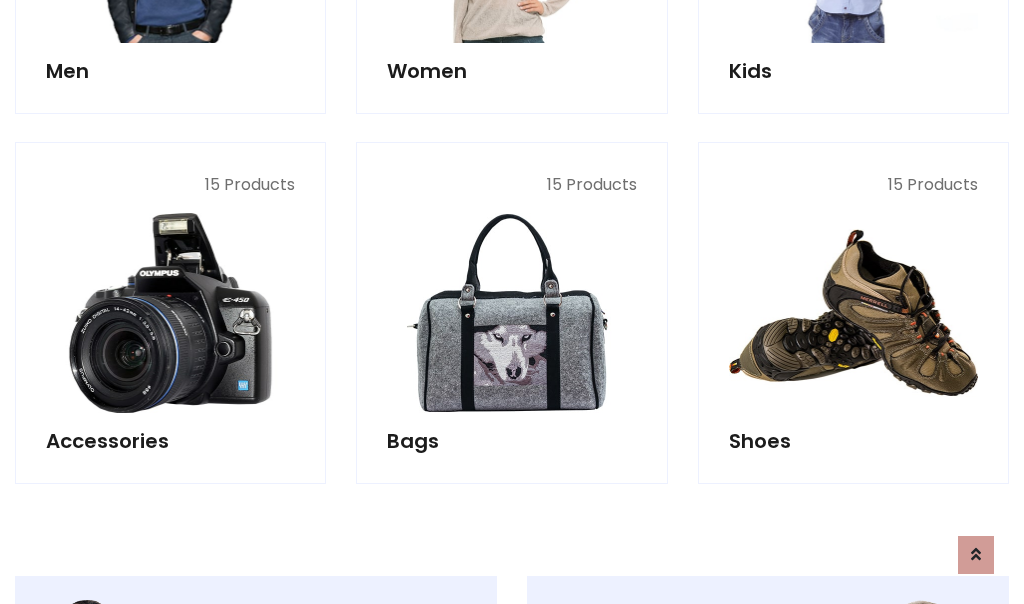 scroll, scrollTop: 853, scrollLeft: 0, axis: vertical 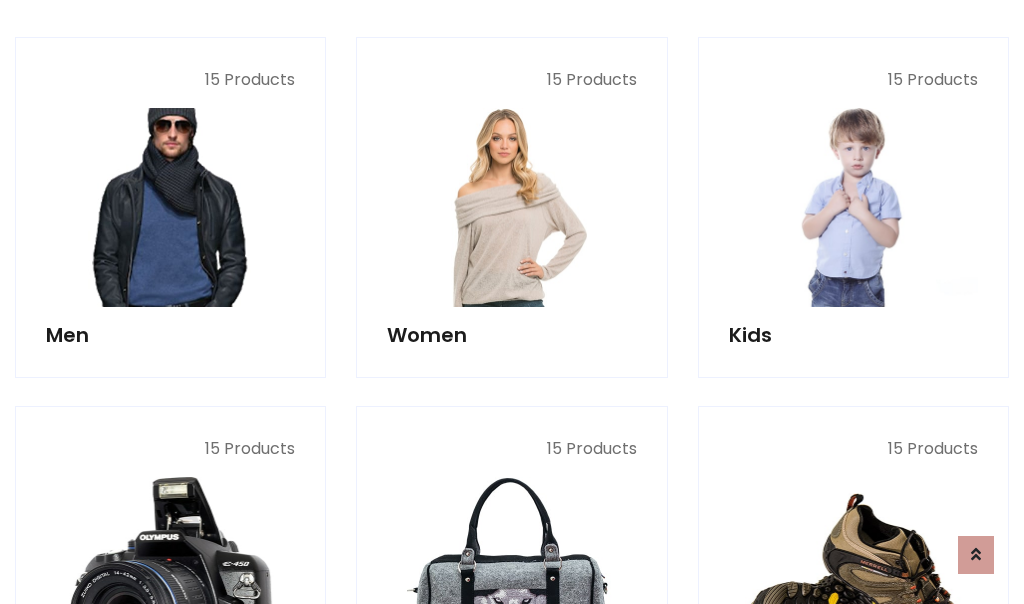 click at bounding box center [170, 207] 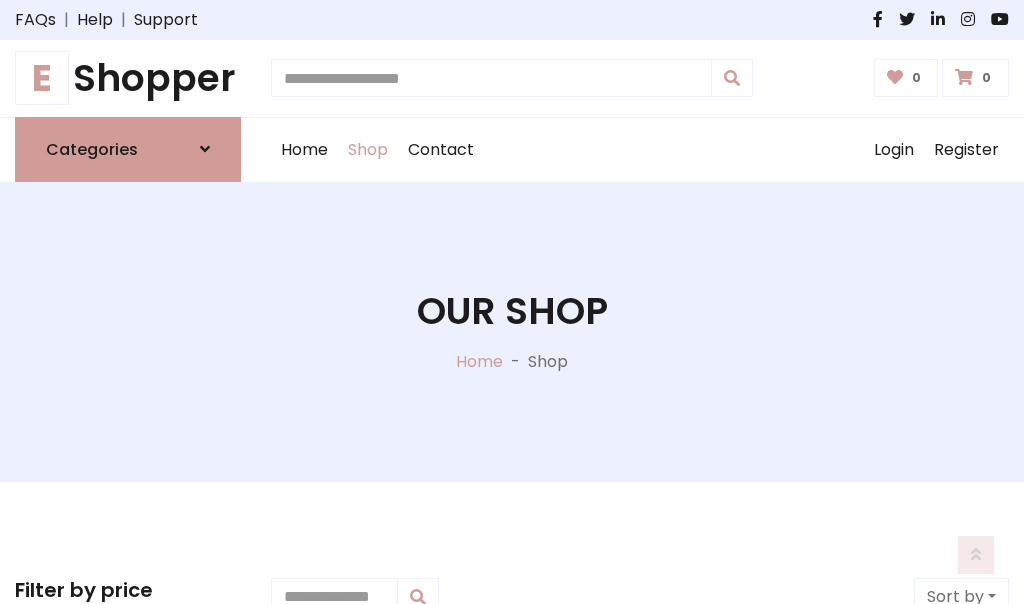 scroll, scrollTop: 807, scrollLeft: 0, axis: vertical 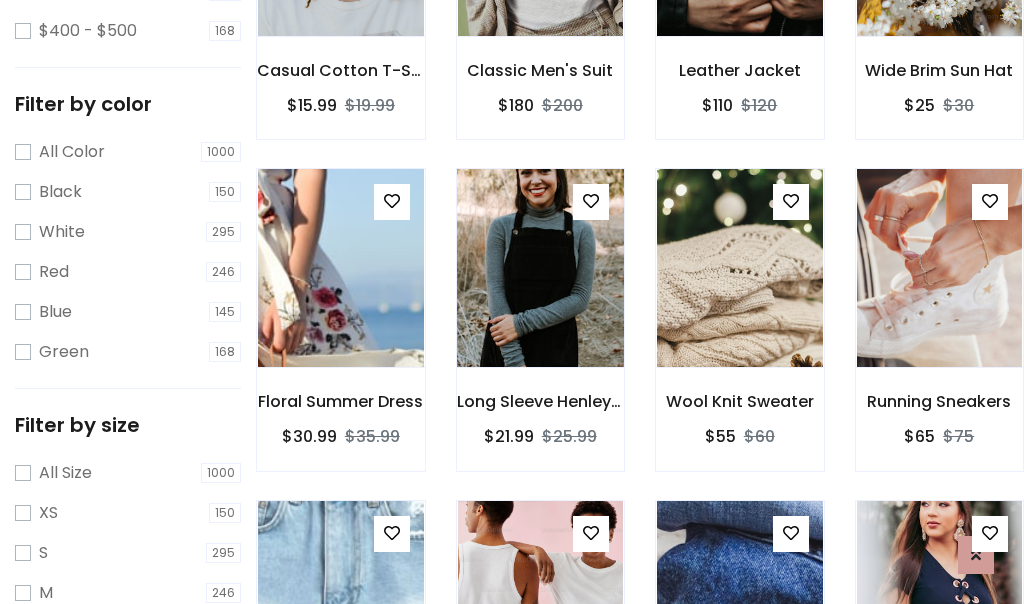 click at bounding box center [540, 268] 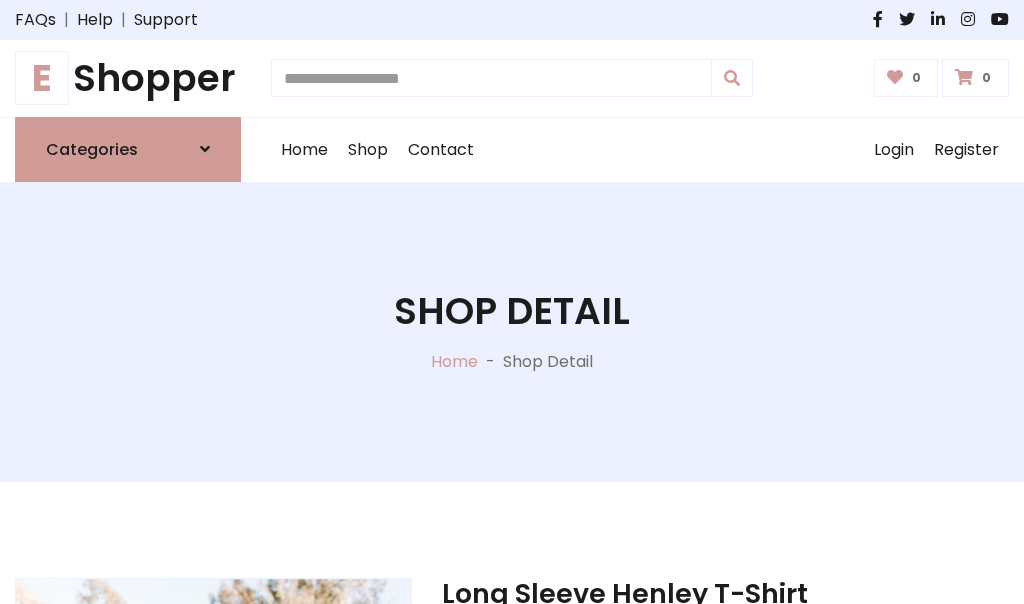 scroll, scrollTop: 0, scrollLeft: 0, axis: both 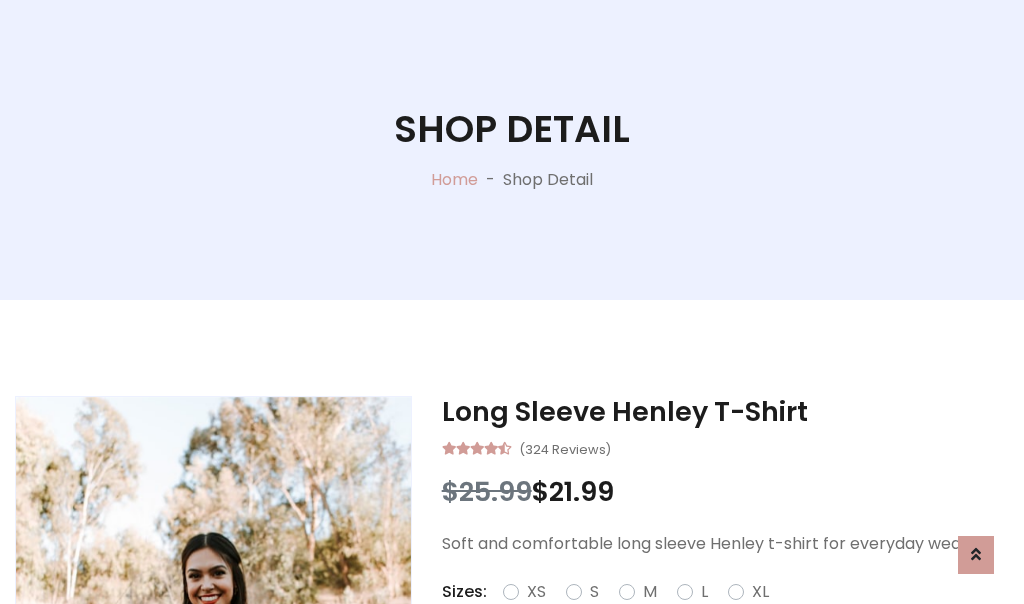 click on "Red" at bounding box center (732, 616) 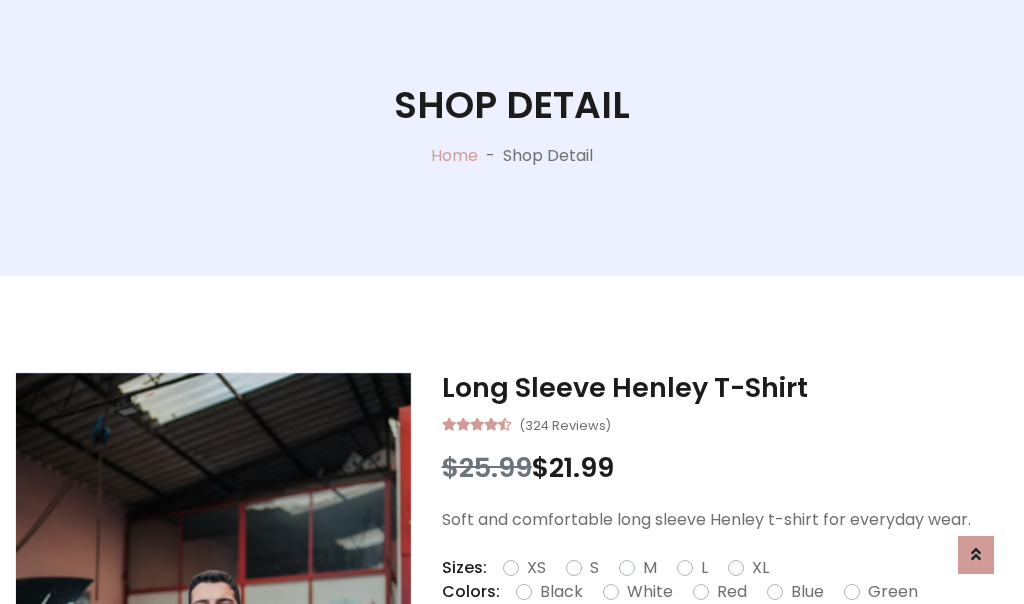 click on "Add To Cart" at bounding box center (663, 655) 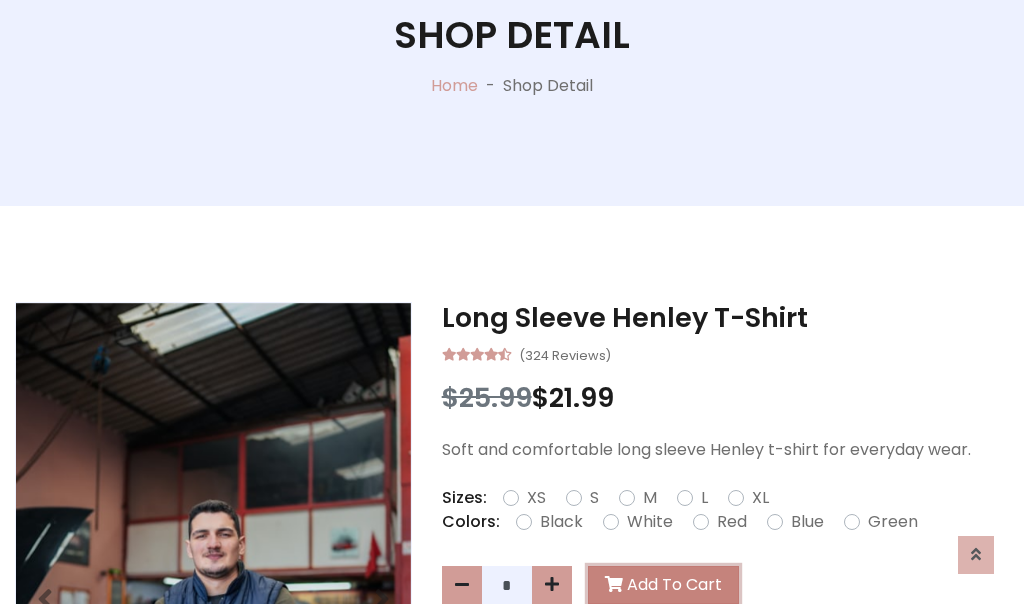 scroll, scrollTop: 0, scrollLeft: 0, axis: both 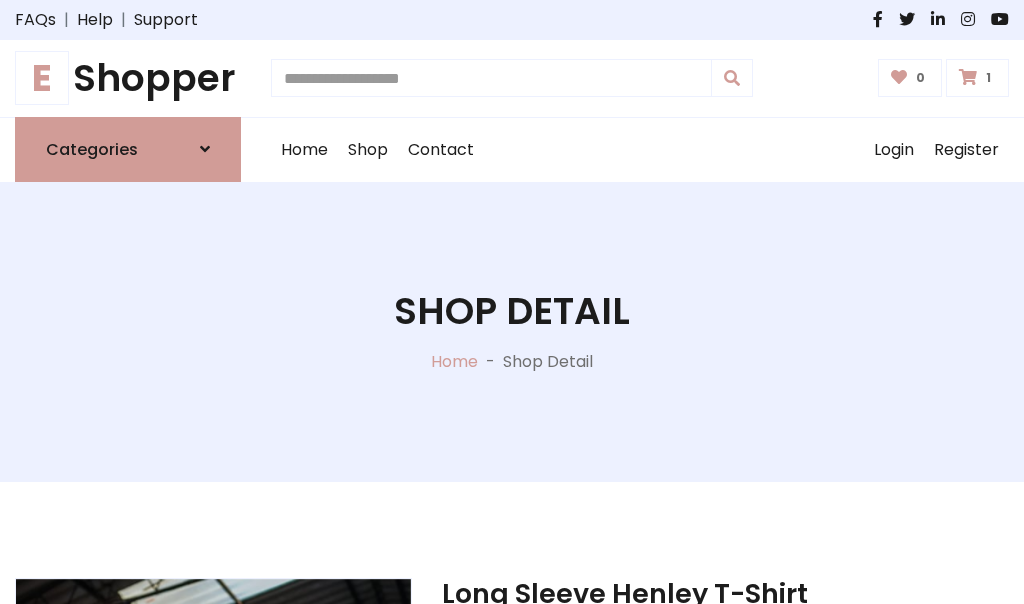 click at bounding box center (968, 77) 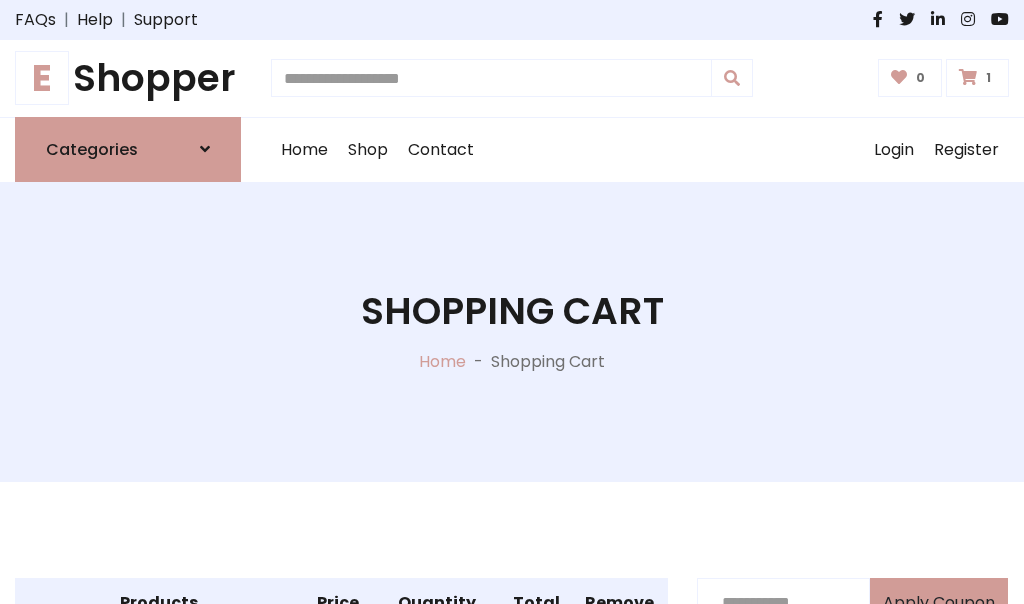 scroll, scrollTop: 474, scrollLeft: 0, axis: vertical 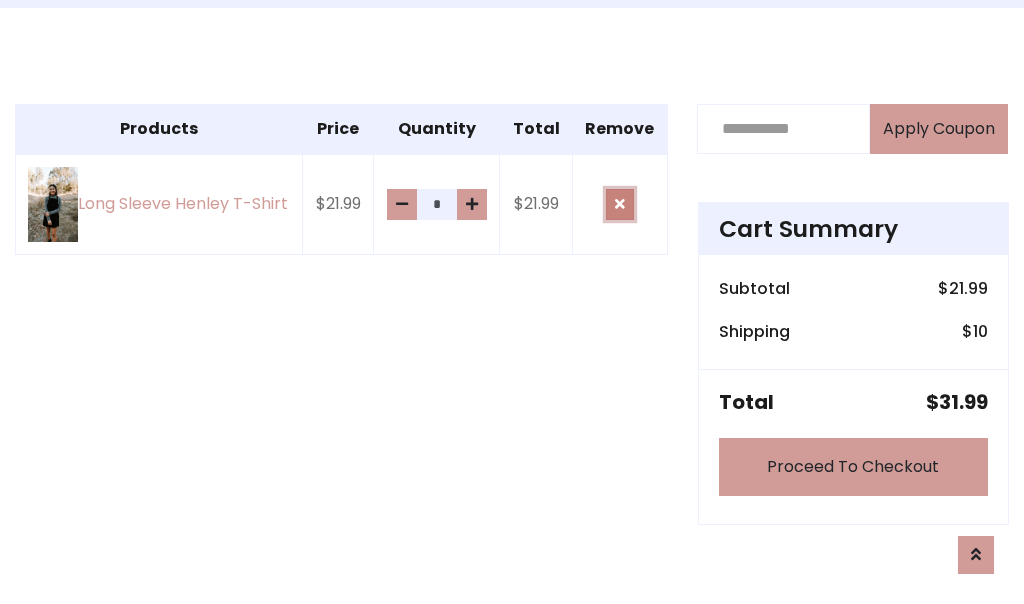 click at bounding box center (620, 204) 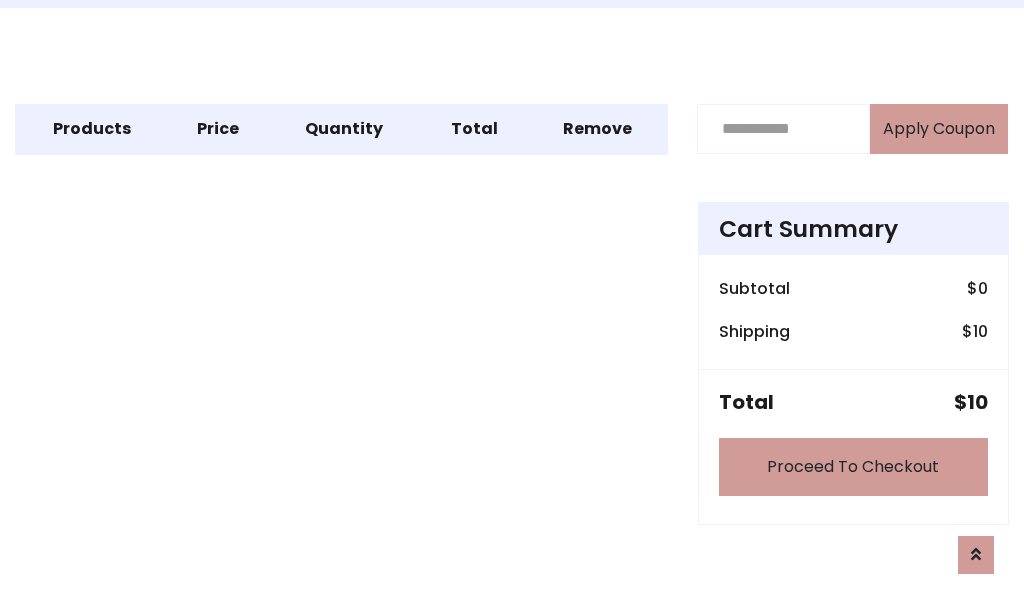 scroll, scrollTop: 247, scrollLeft: 0, axis: vertical 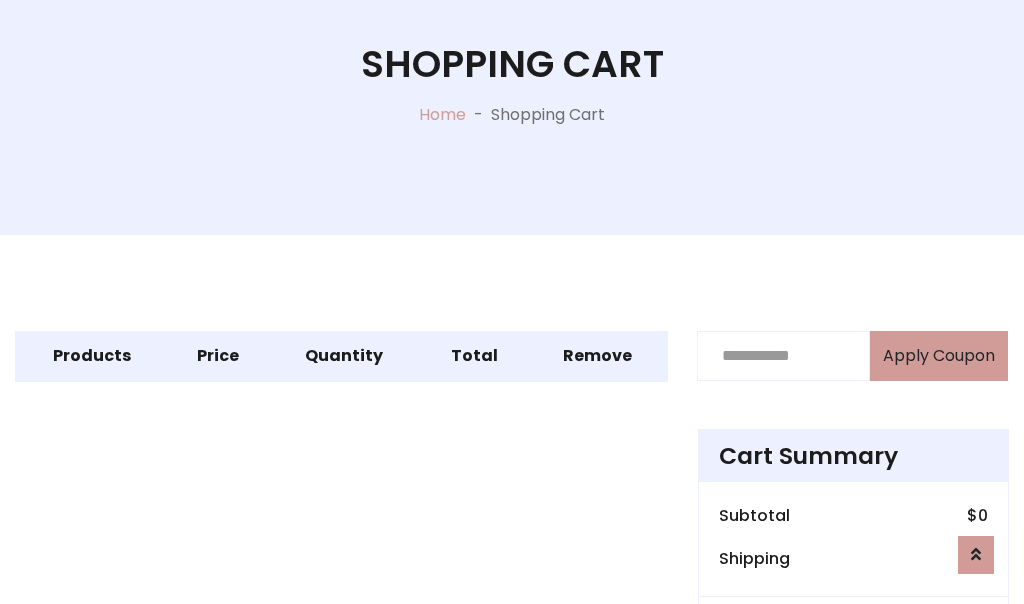 click on "Proceed To Checkout" at bounding box center (853, 694) 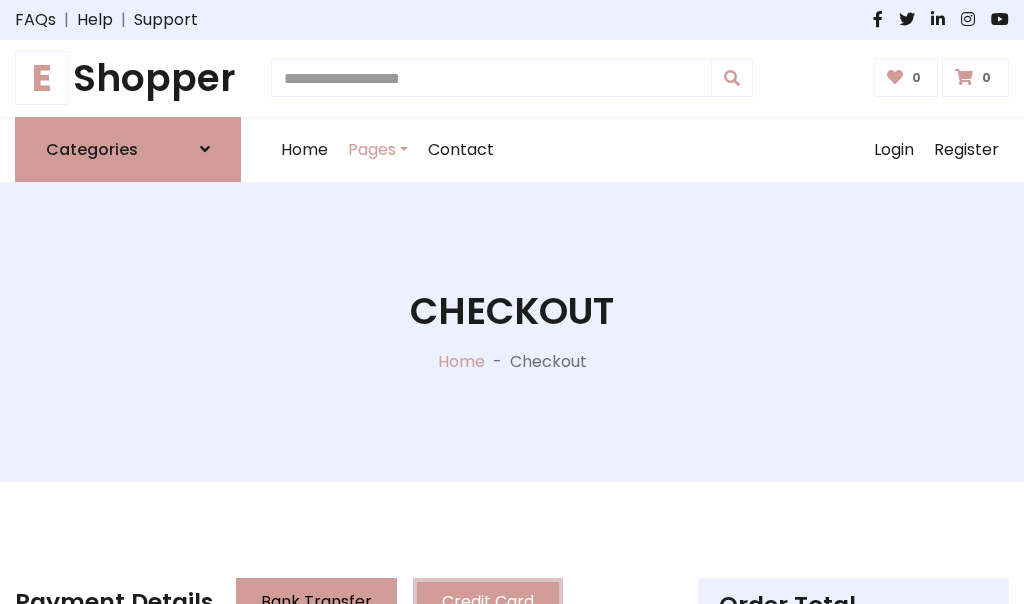 scroll, scrollTop: 137, scrollLeft: 0, axis: vertical 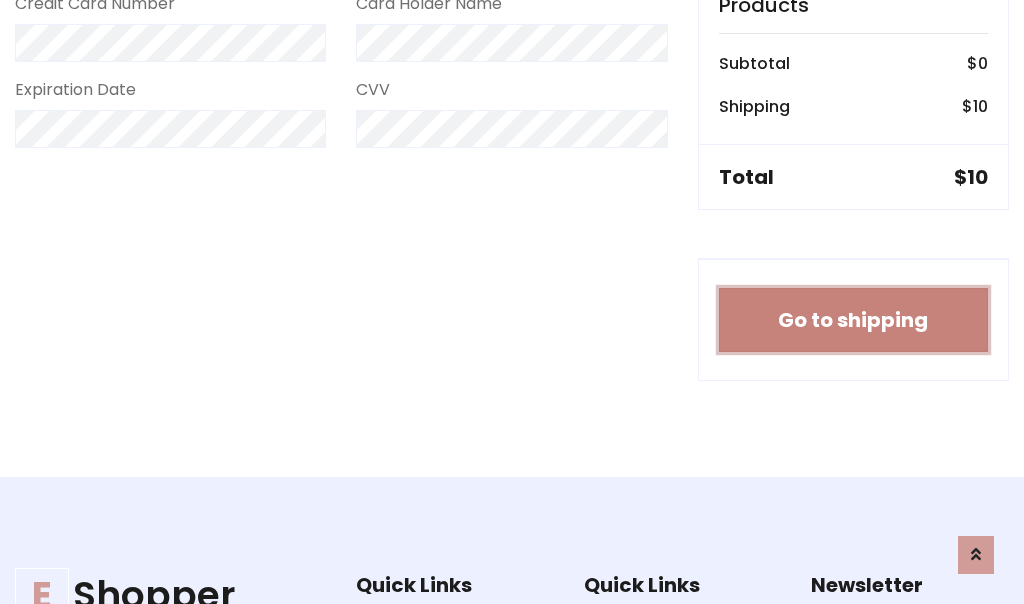 click on "Go to shipping" at bounding box center [853, 320] 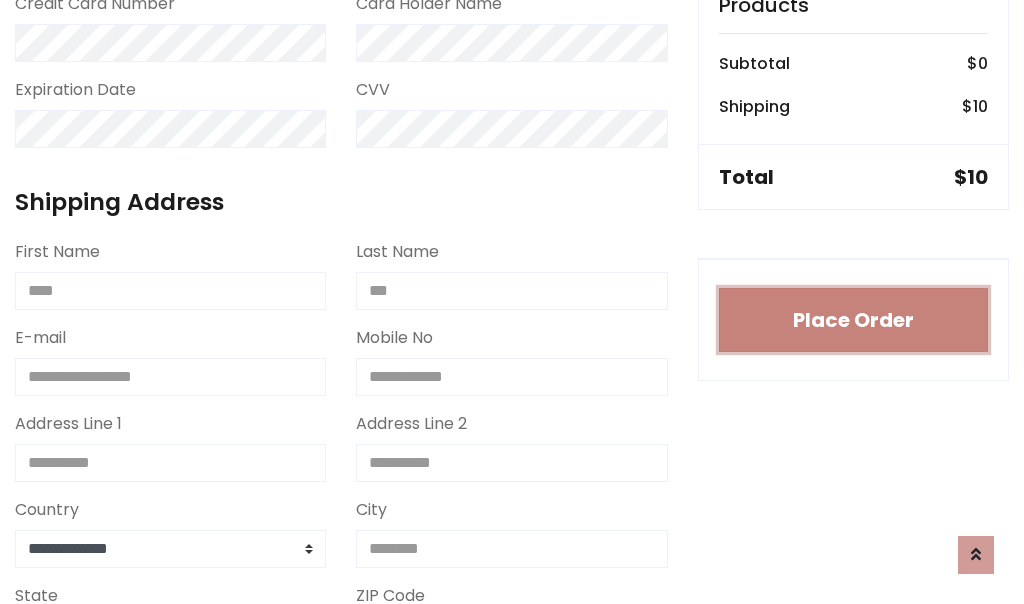 type 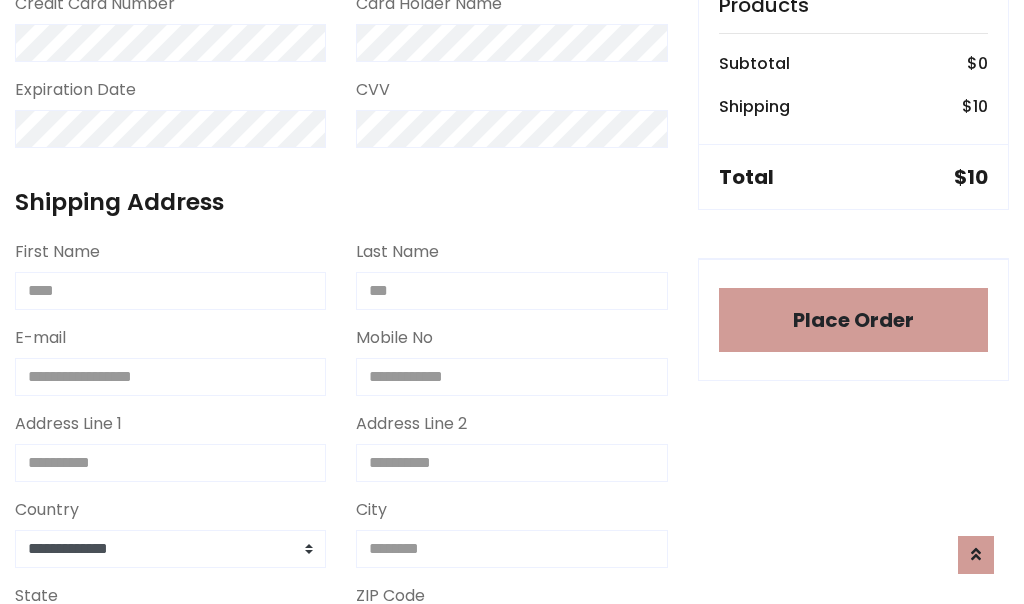 scroll, scrollTop: 1216, scrollLeft: 0, axis: vertical 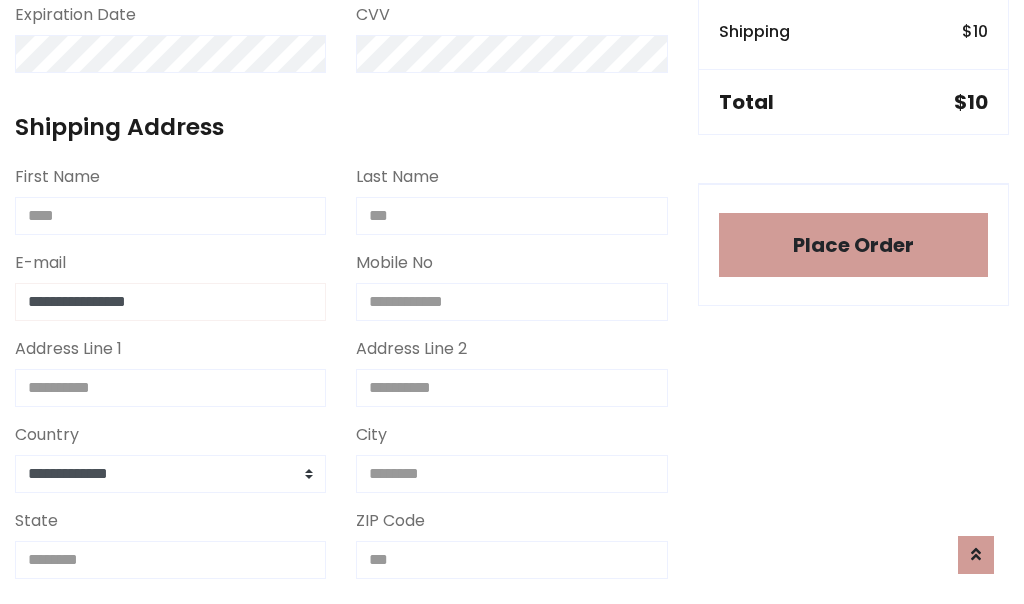 type on "**********" 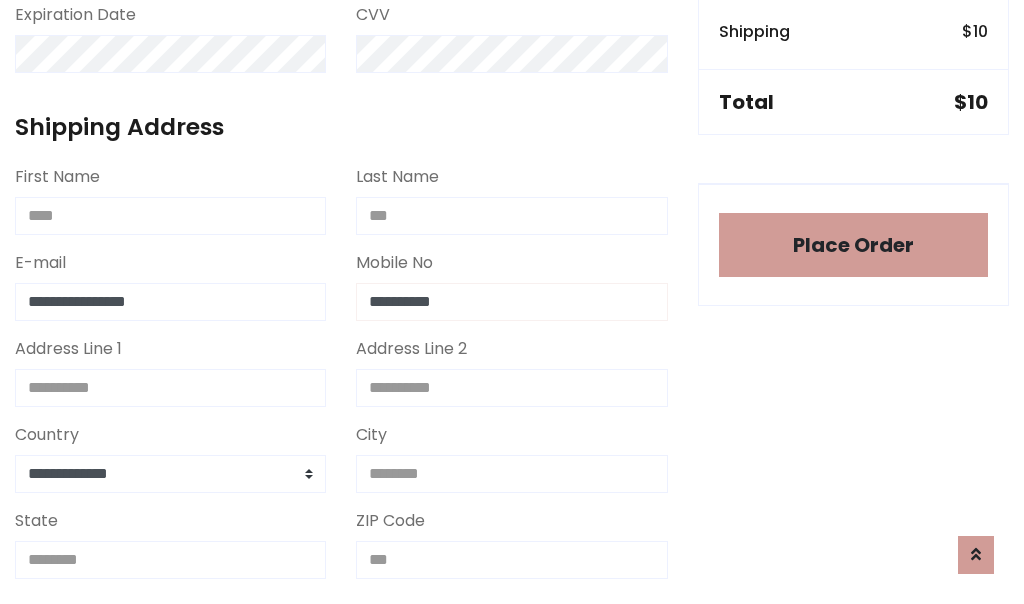 type on "**********" 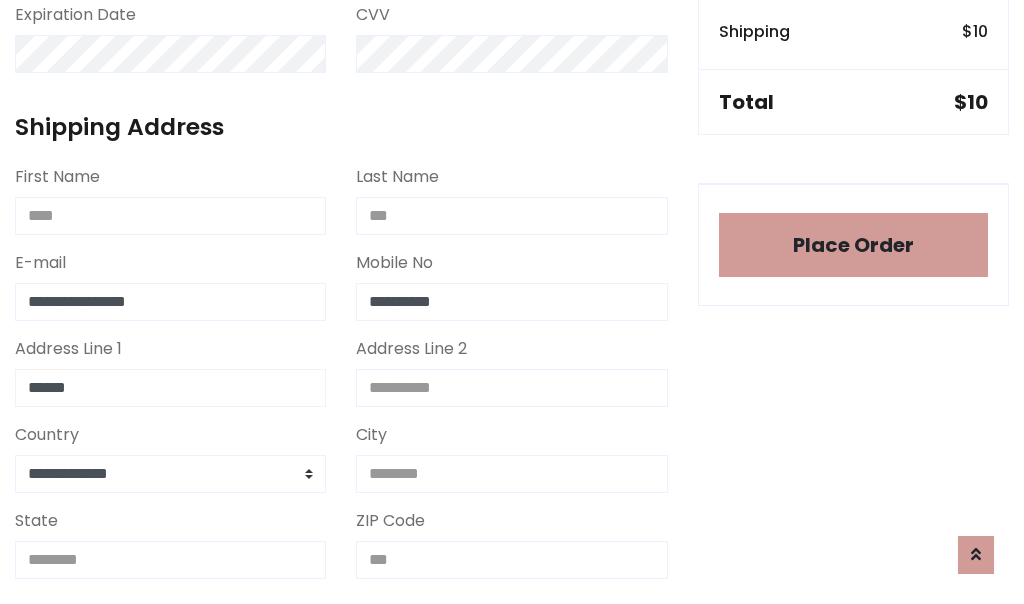 type on "******" 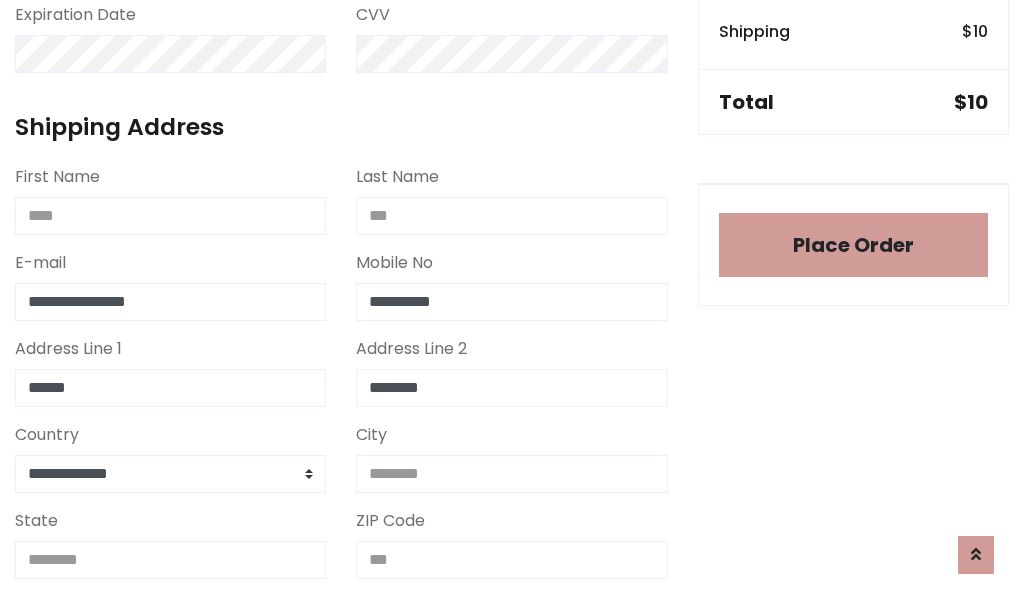 type on "********" 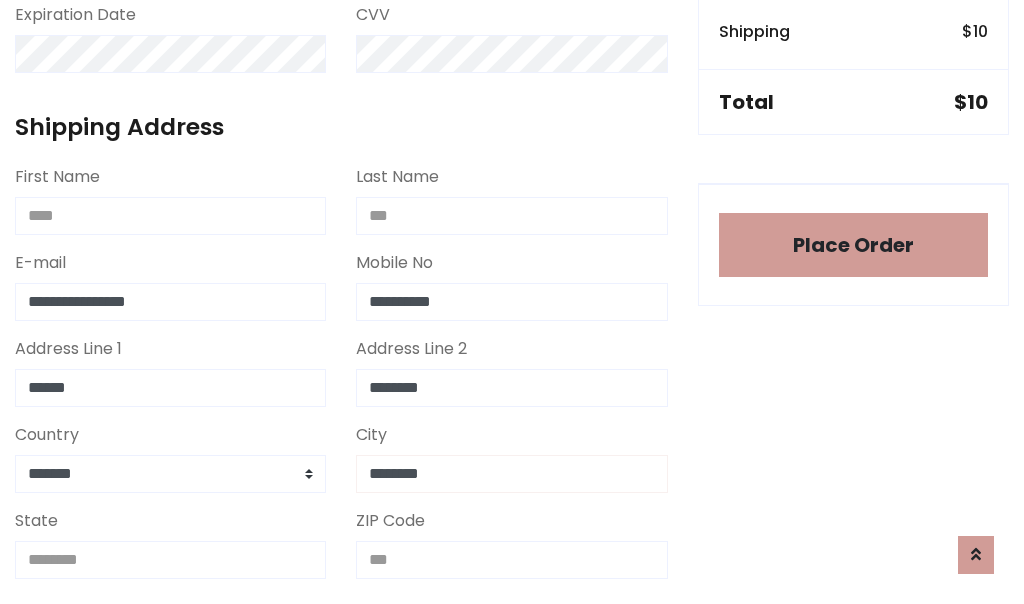 type on "********" 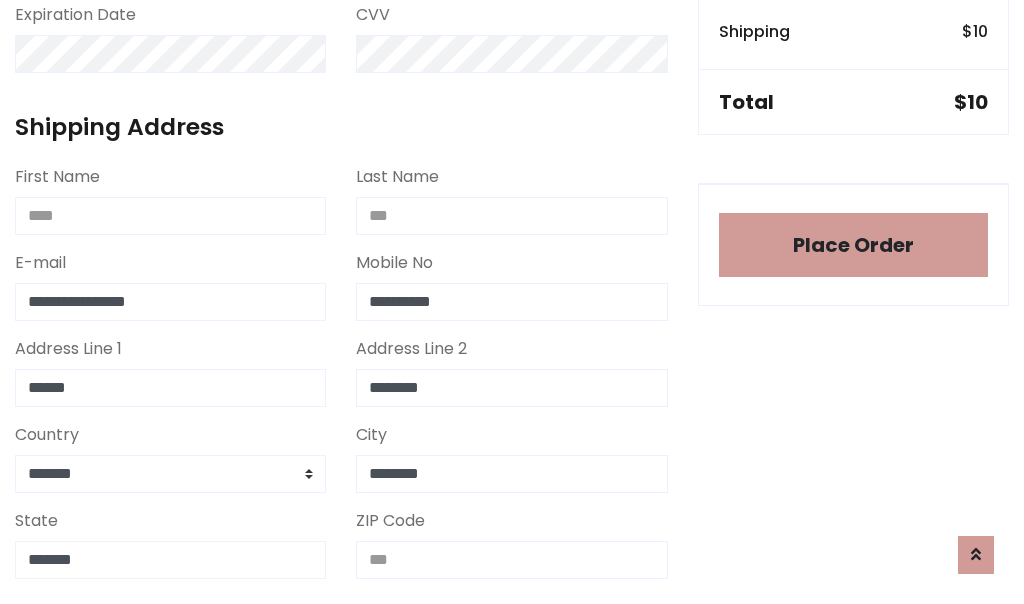 type on "*******" 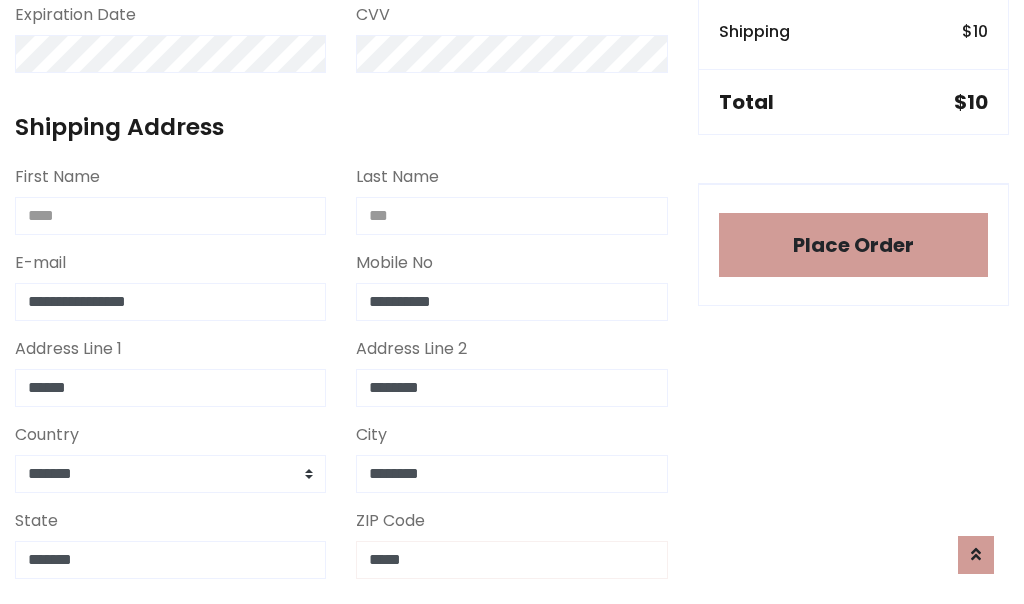 scroll, scrollTop: 403, scrollLeft: 0, axis: vertical 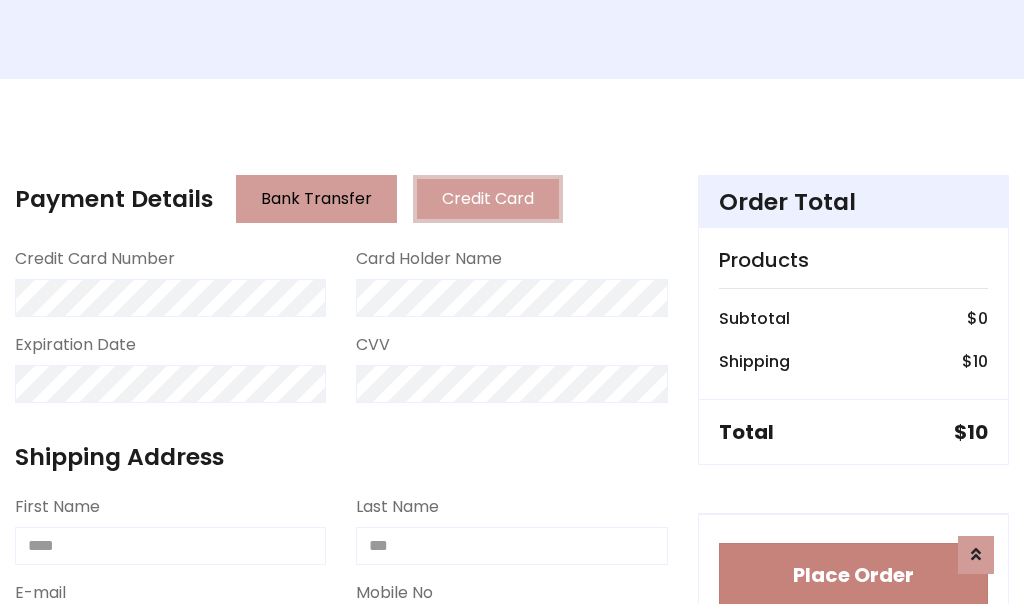 type on "*****" 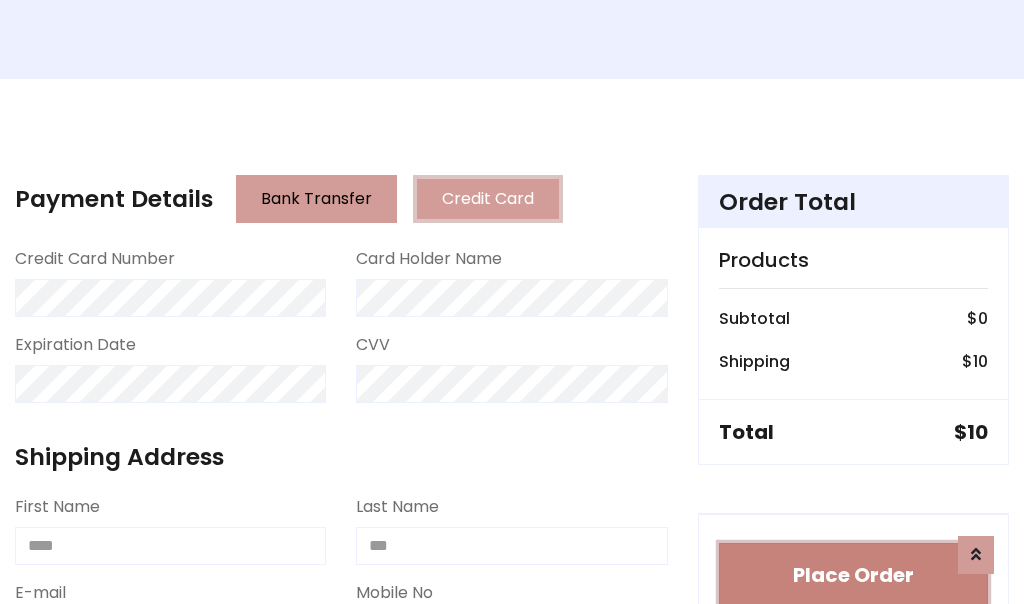 click on "Place Order" at bounding box center (853, 575) 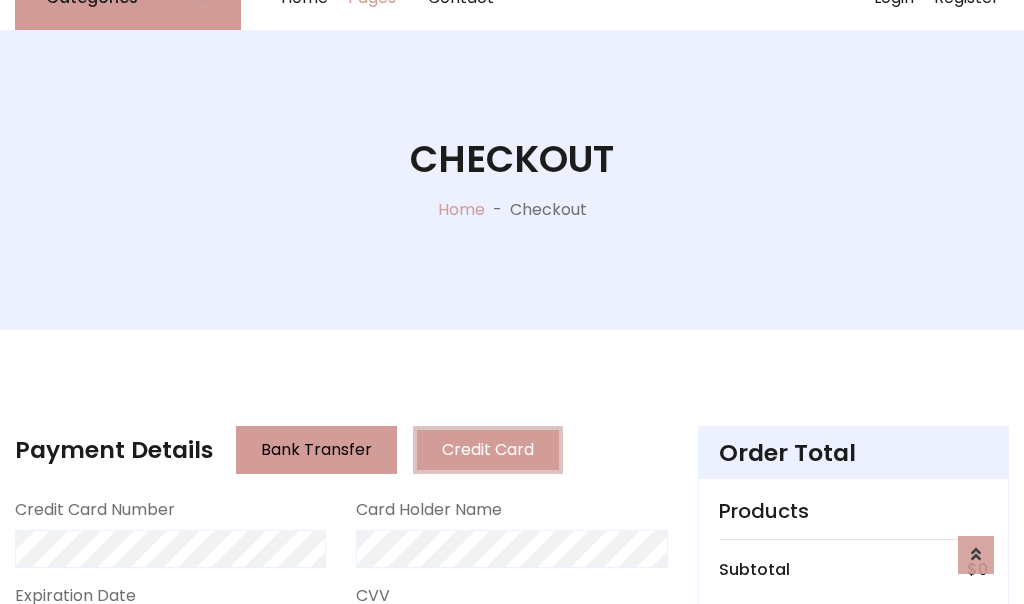 scroll, scrollTop: 0, scrollLeft: 0, axis: both 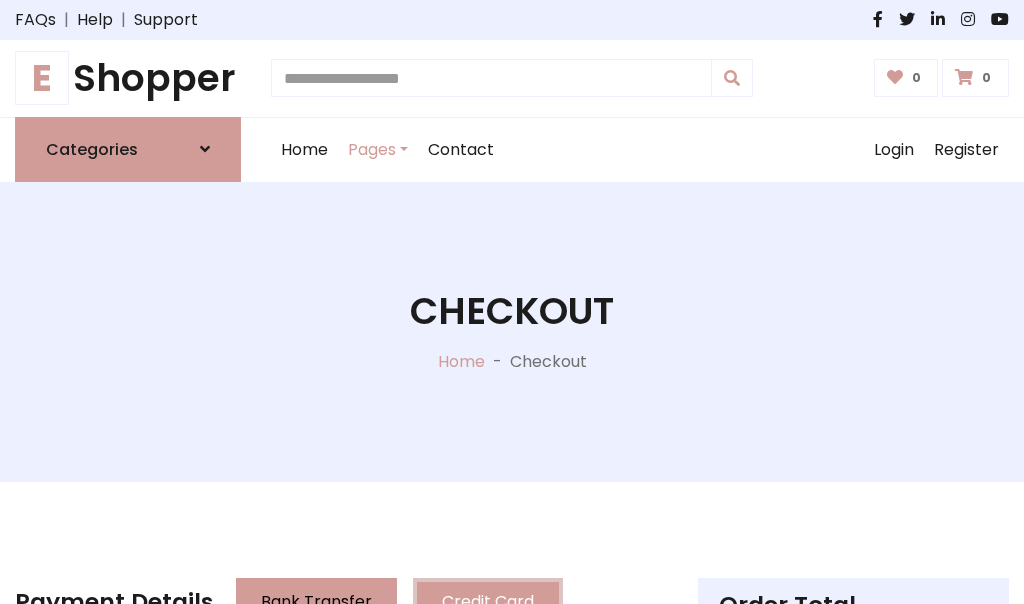 click on "E Shopper" at bounding box center [128, 78] 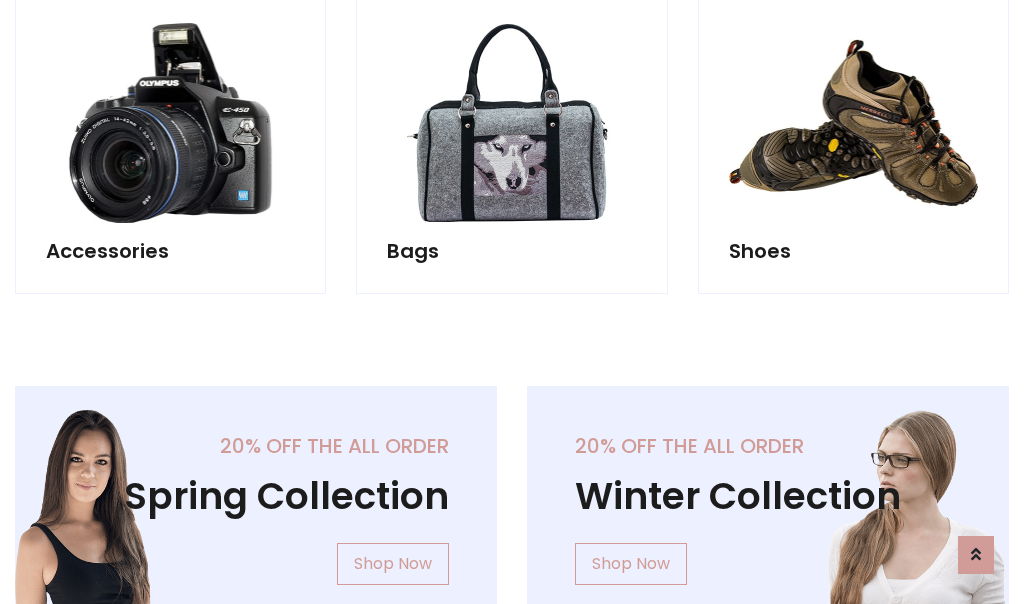 scroll, scrollTop: 770, scrollLeft: 0, axis: vertical 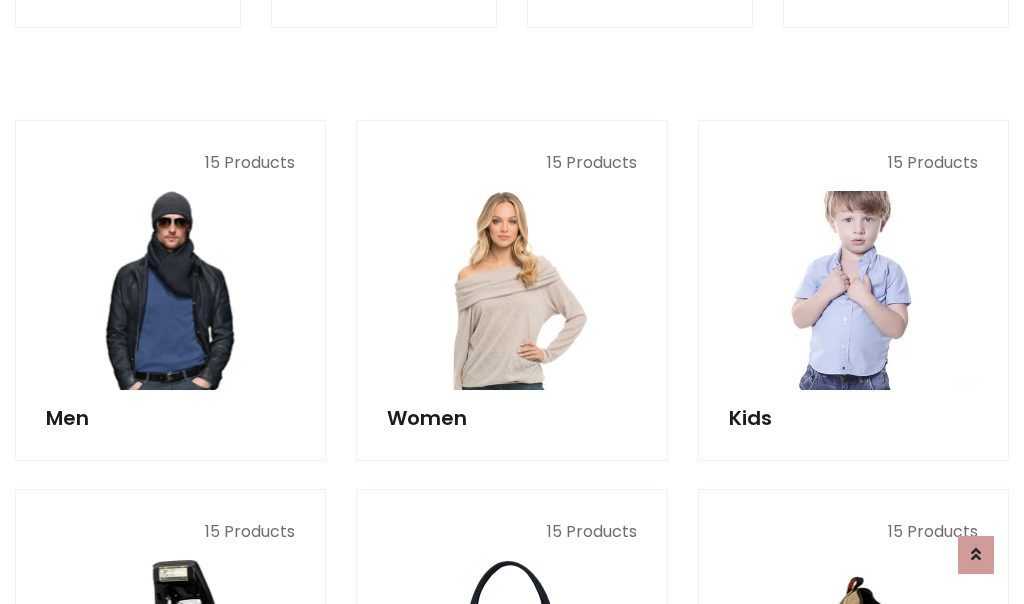 click at bounding box center (853, 290) 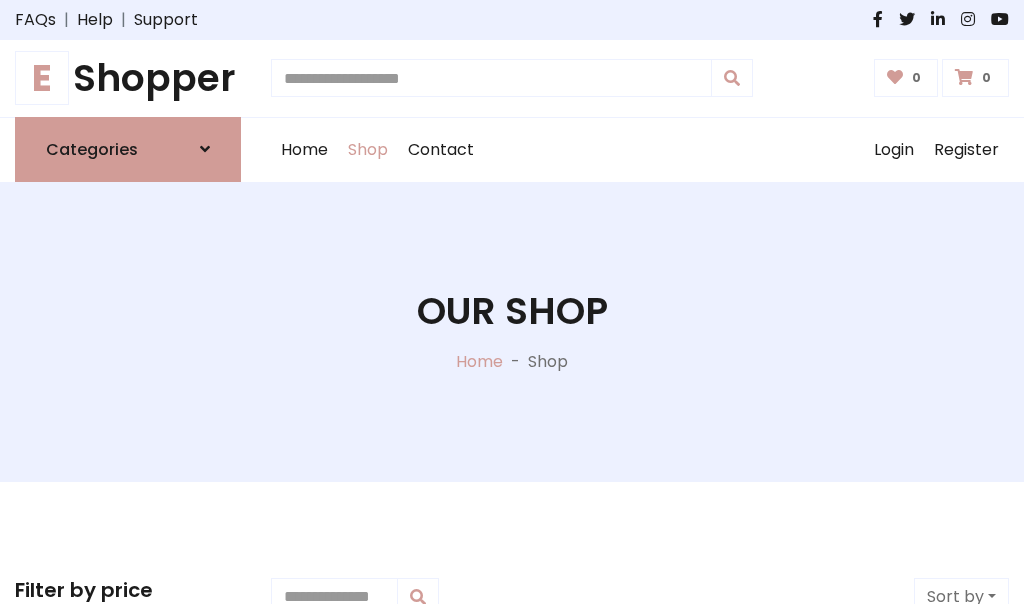 scroll, scrollTop: 549, scrollLeft: 0, axis: vertical 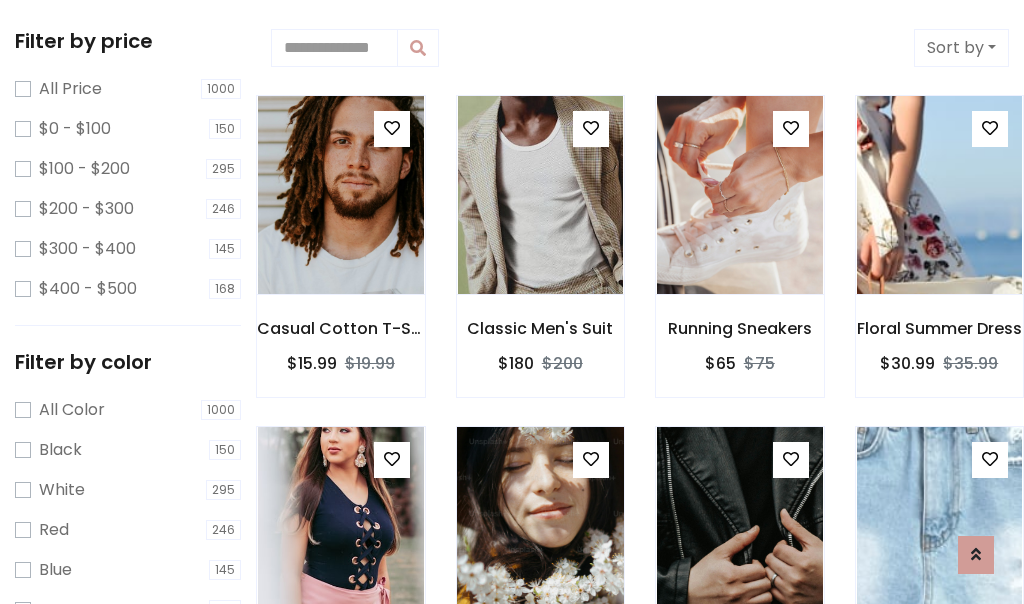 click at bounding box center [392, 128] 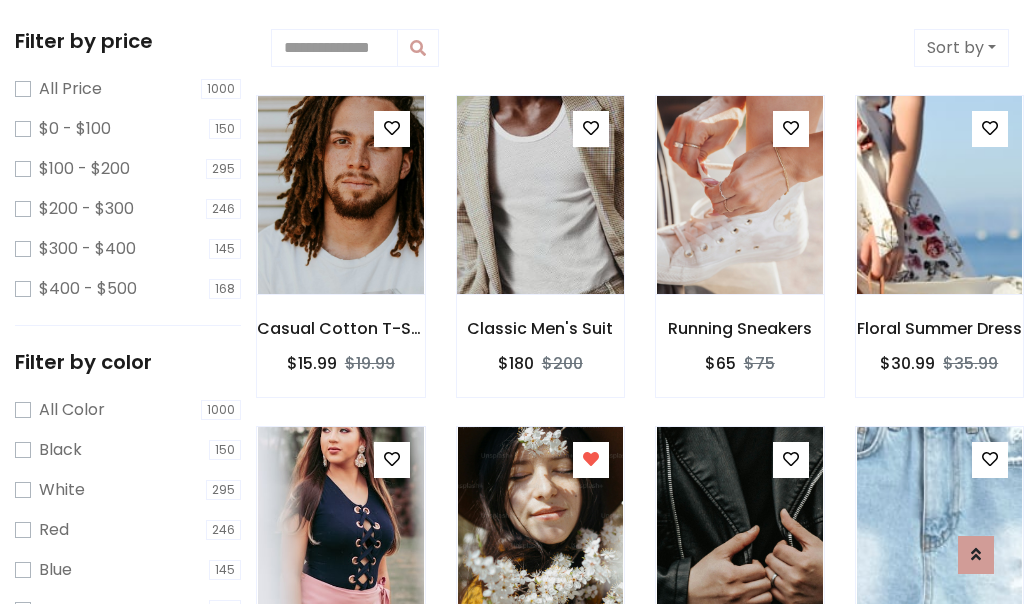 click at bounding box center (540, 195) 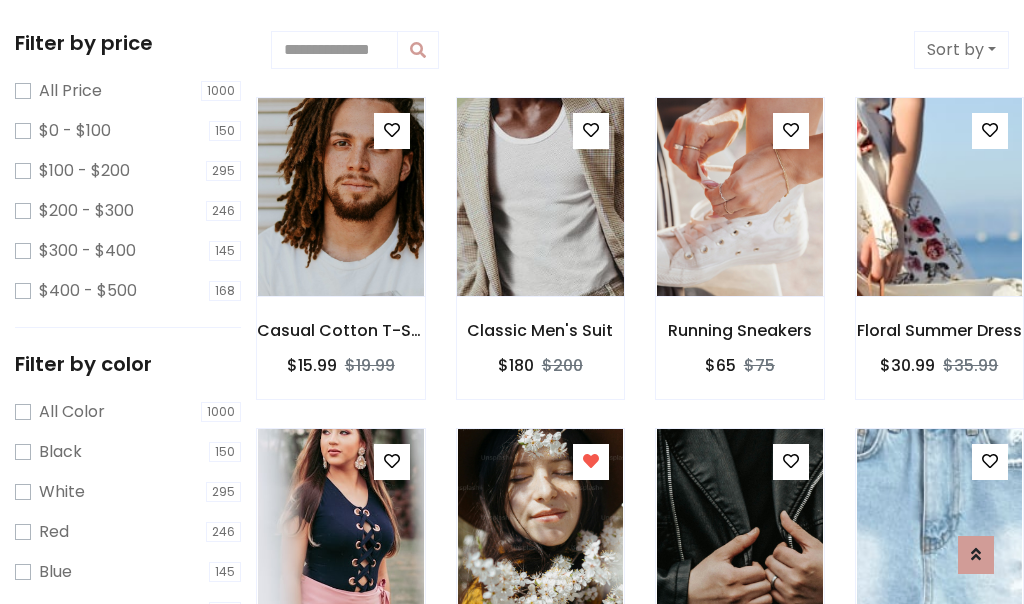 scroll, scrollTop: 2, scrollLeft: 0, axis: vertical 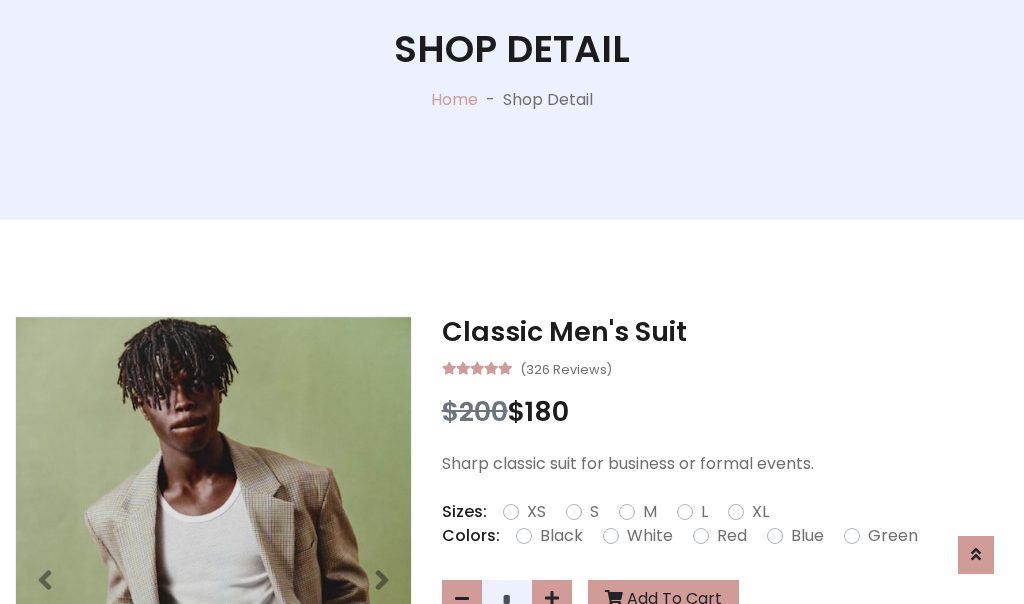 click on "XL" at bounding box center (760, 512) 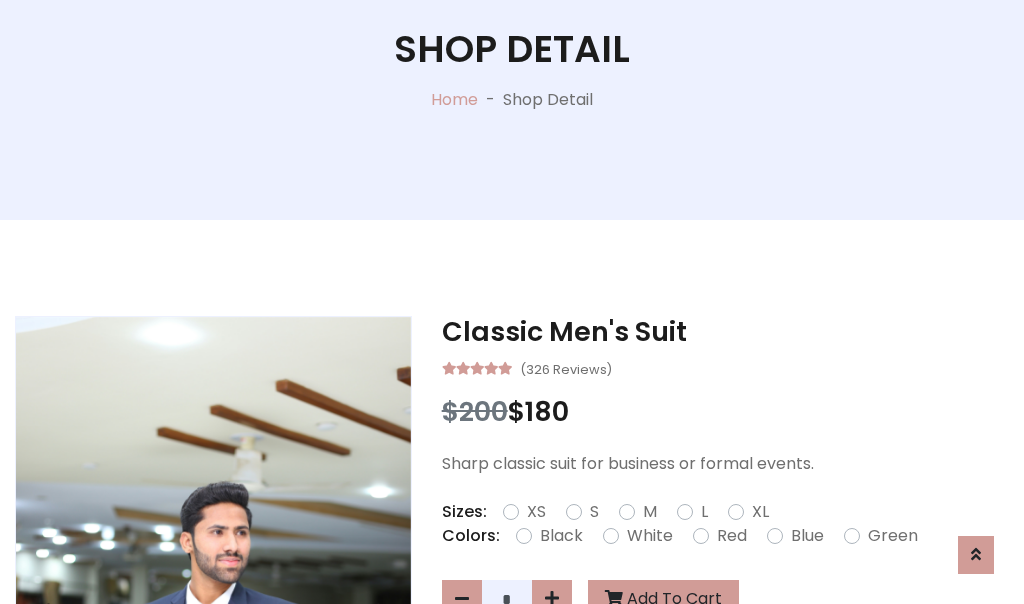 click on "Black" at bounding box center [561, 536] 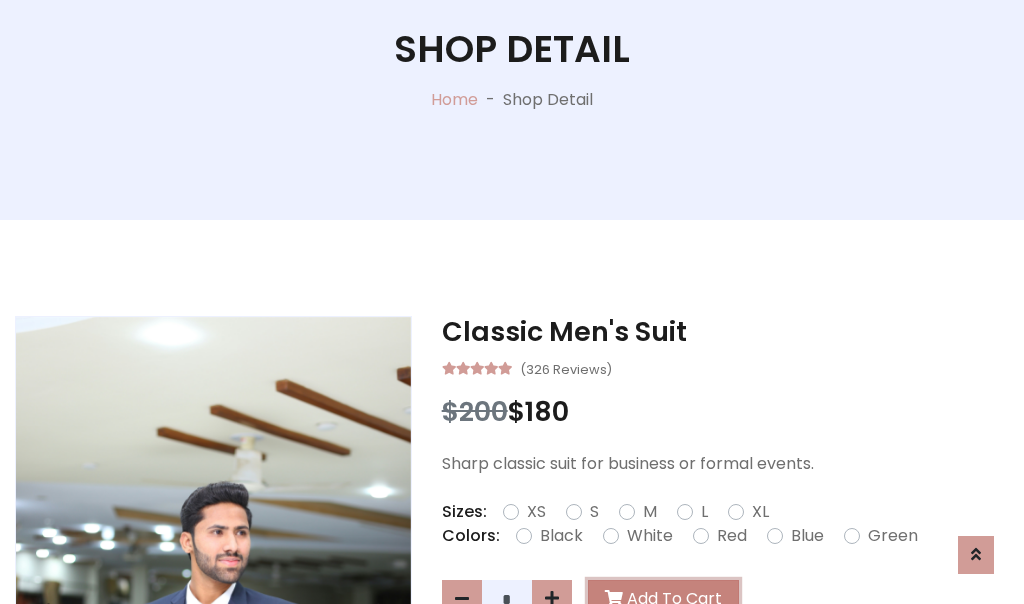 click on "Add To Cart" at bounding box center [663, 599] 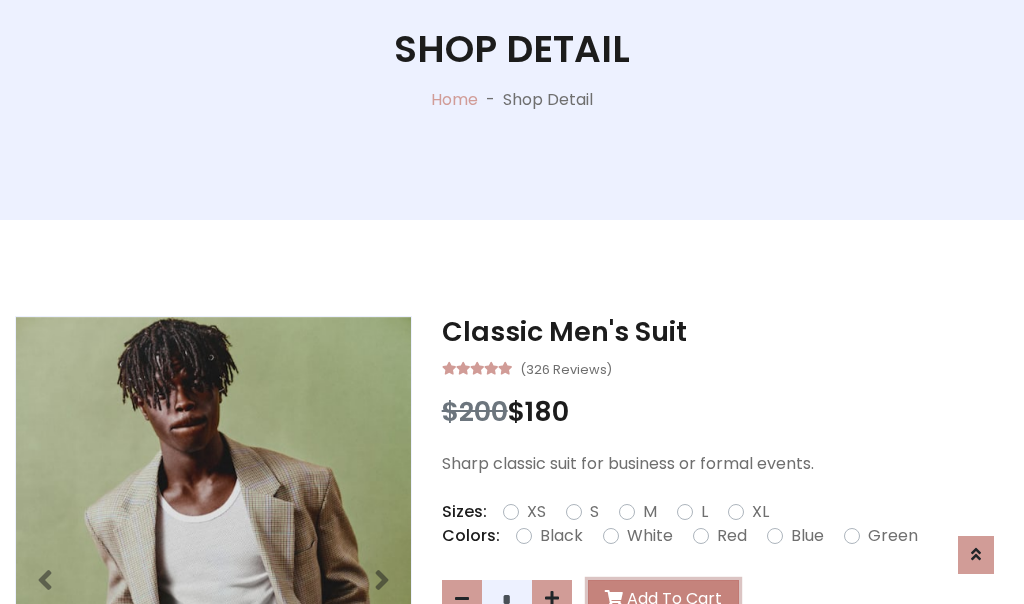 scroll, scrollTop: 0, scrollLeft: 0, axis: both 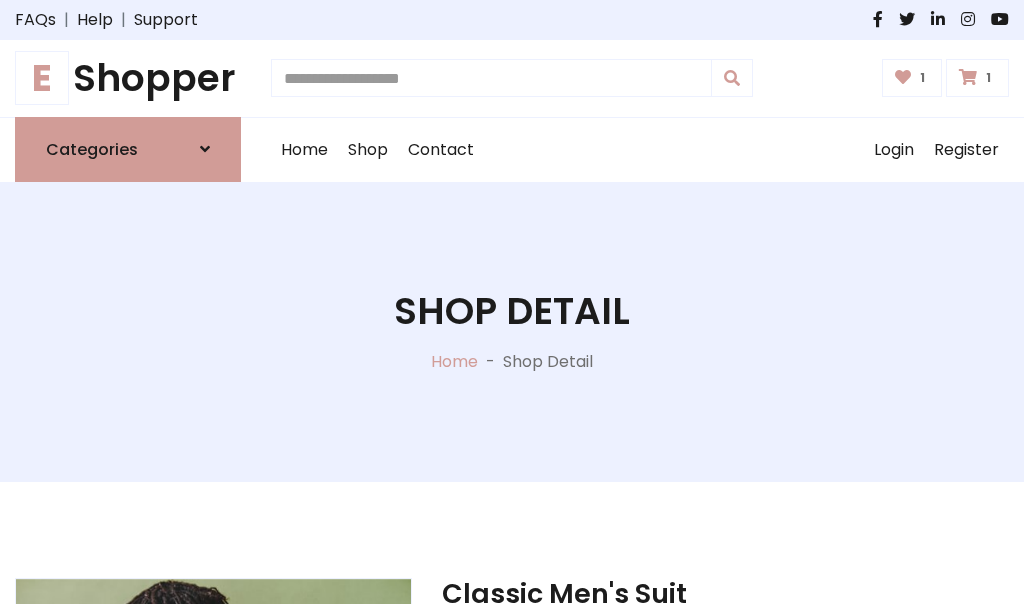 click at bounding box center (968, 77) 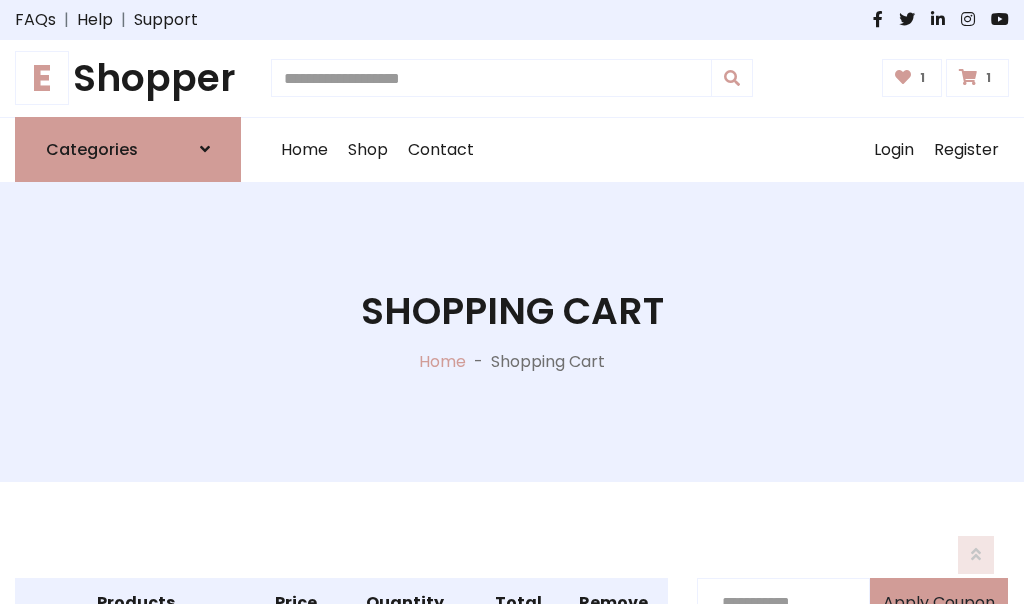scroll, scrollTop: 570, scrollLeft: 0, axis: vertical 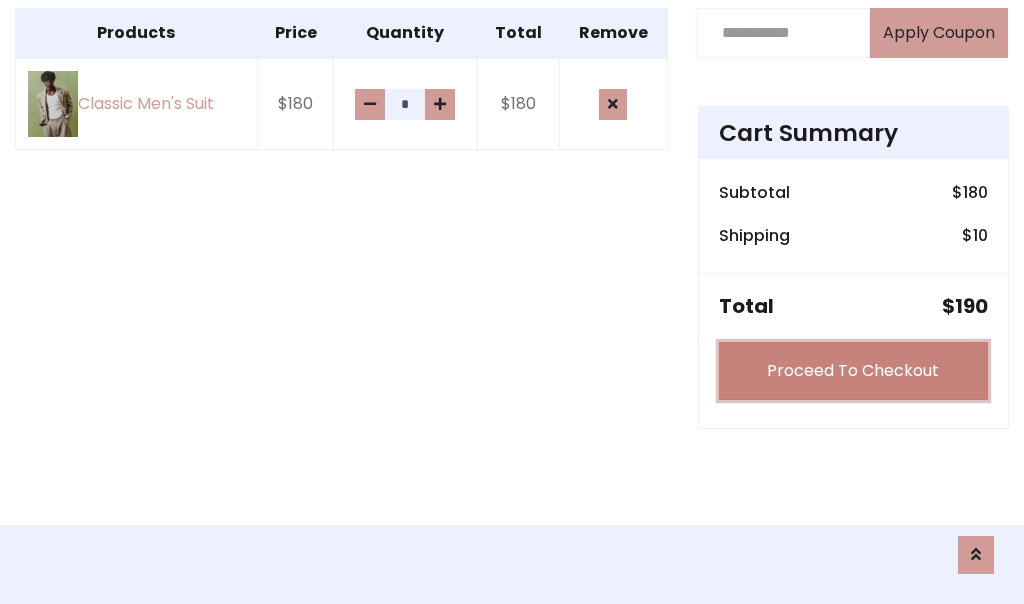 click on "Proceed To Checkout" at bounding box center (853, 371) 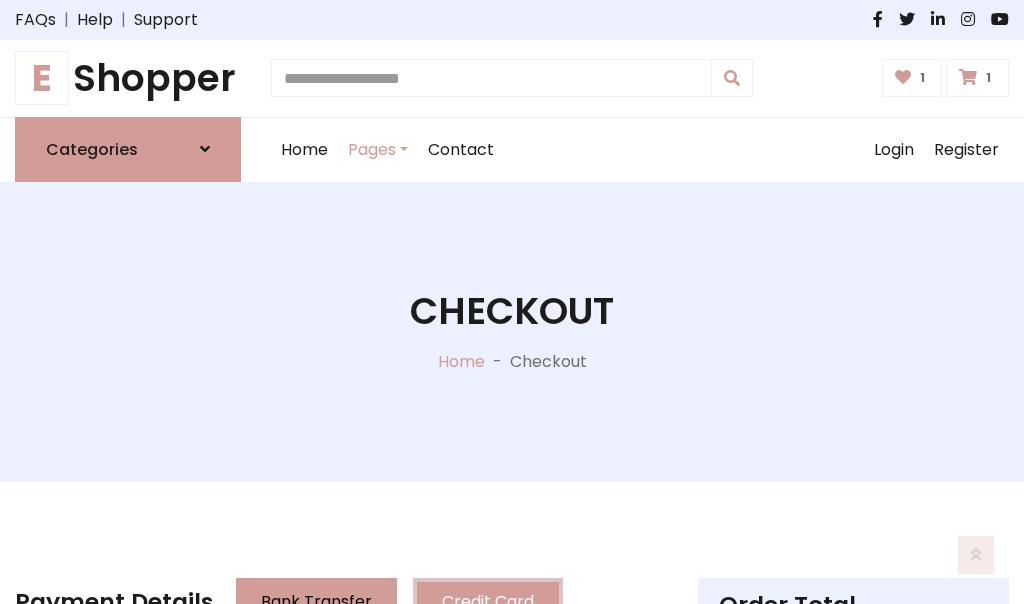 scroll, scrollTop: 201, scrollLeft: 0, axis: vertical 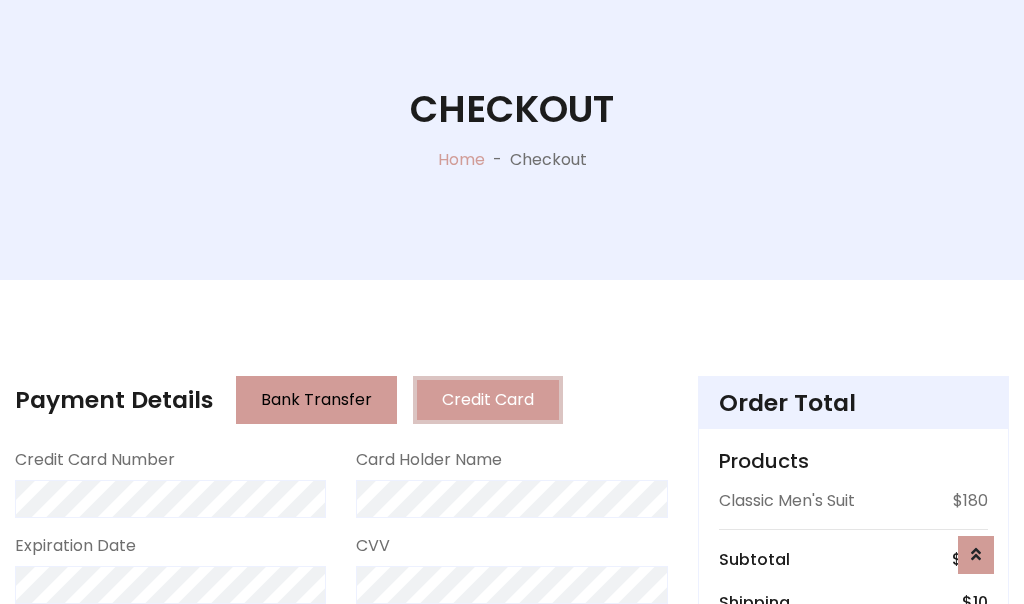 click on "Go to shipping" at bounding box center [853, 816] 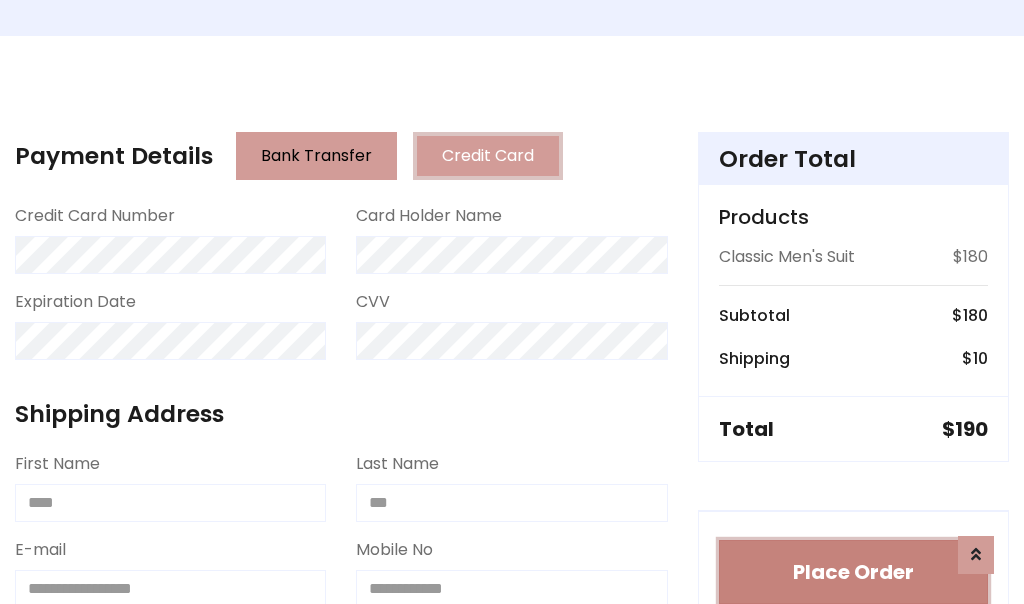 type 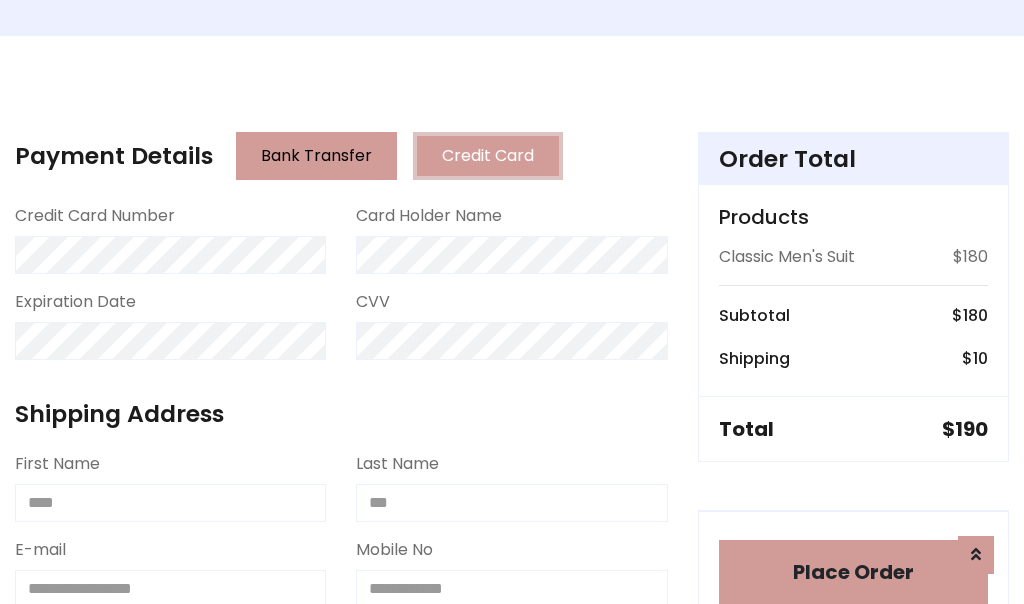 scroll, scrollTop: 1216, scrollLeft: 0, axis: vertical 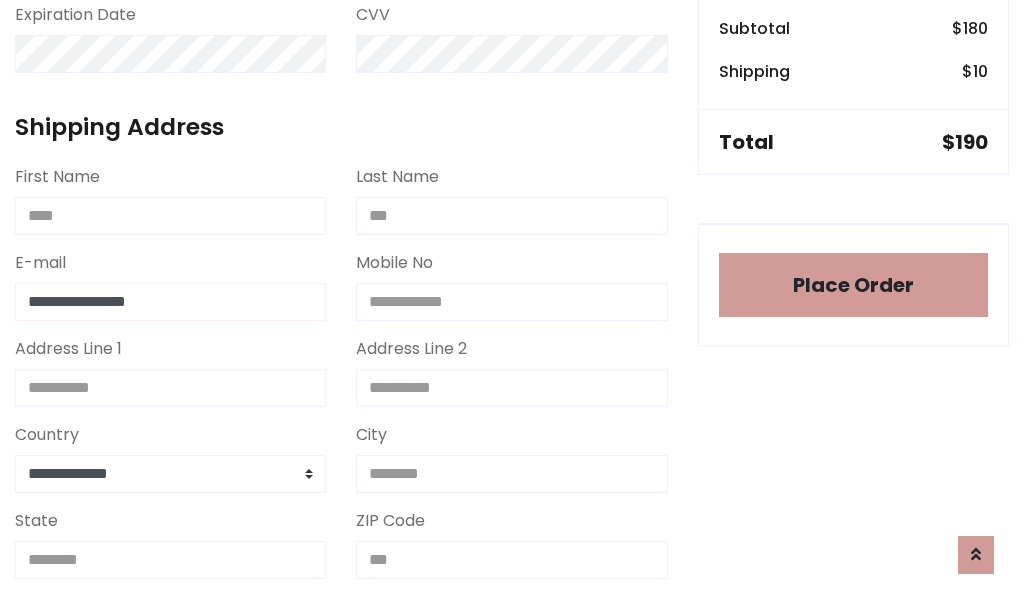 type on "**********" 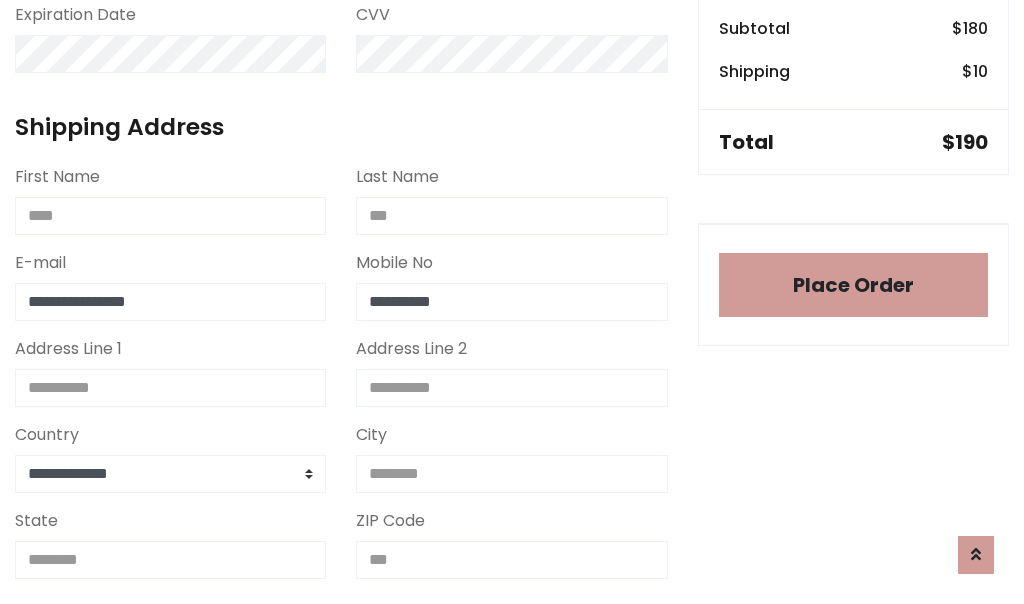 scroll, scrollTop: 573, scrollLeft: 0, axis: vertical 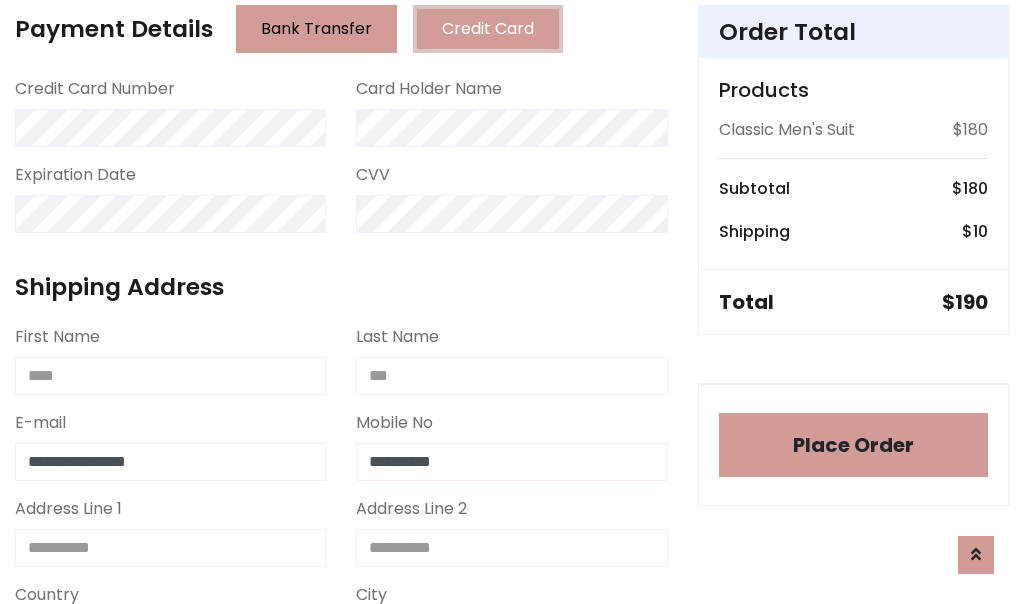 type on "**********" 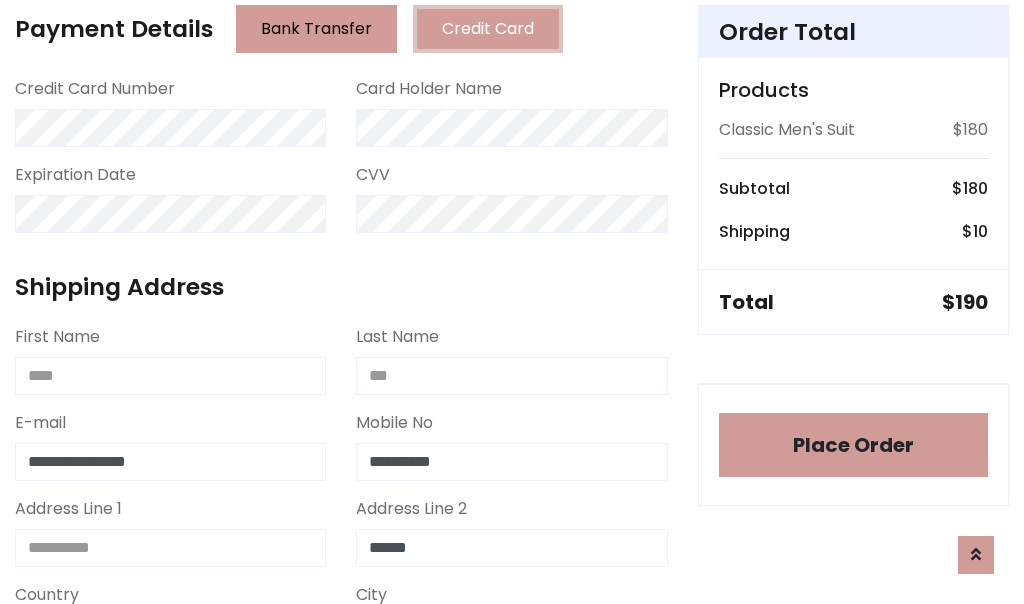 type on "******" 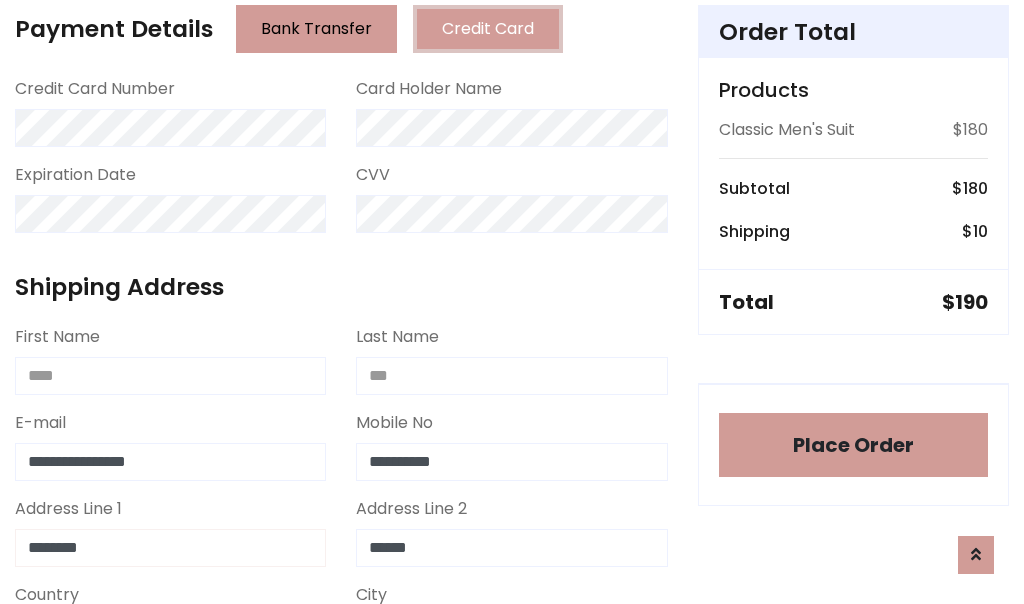 type on "********" 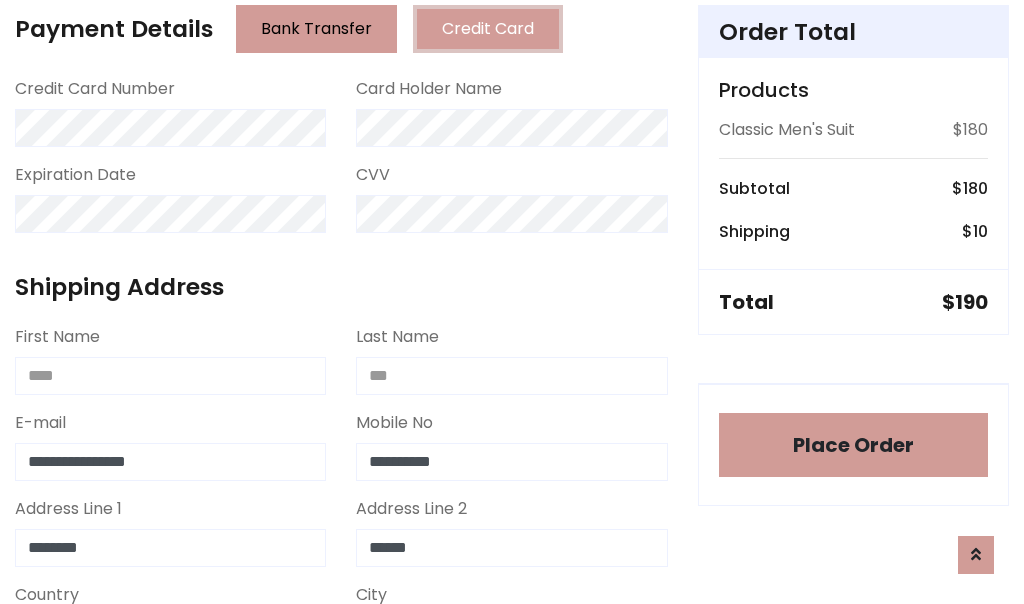 scroll, scrollTop: 905, scrollLeft: 0, axis: vertical 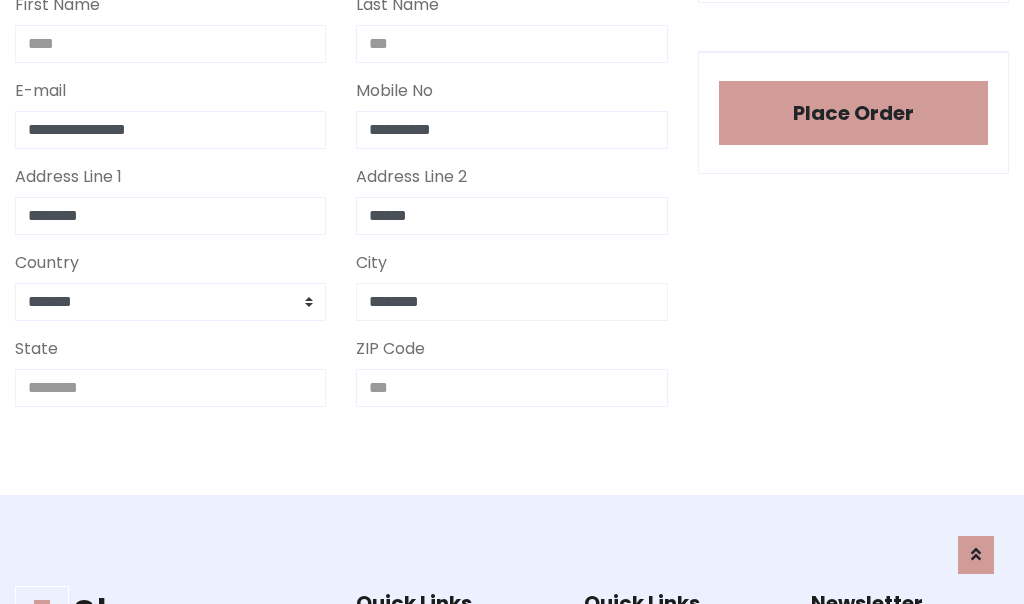 type on "********" 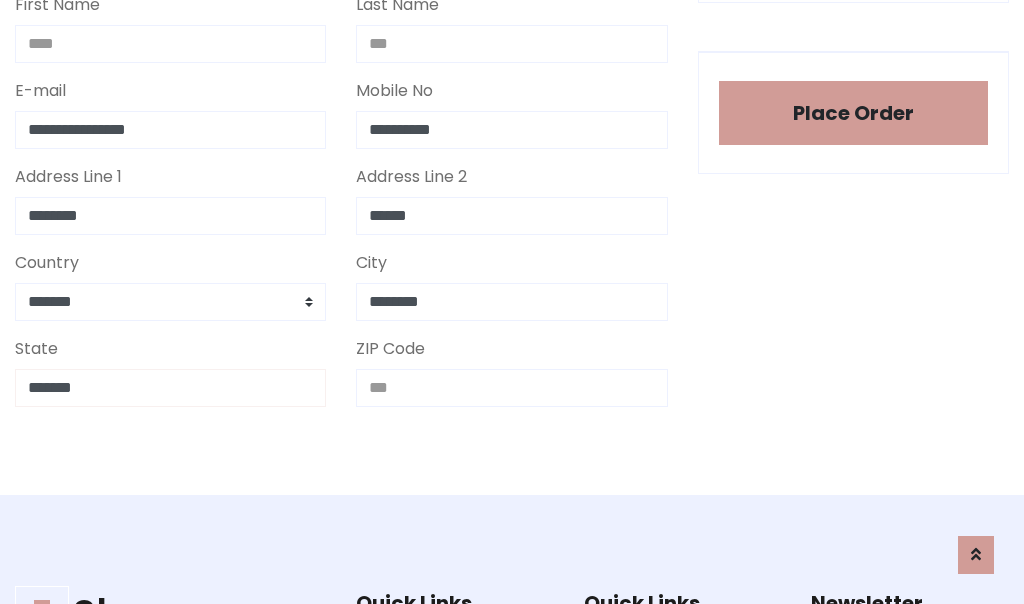 type on "*******" 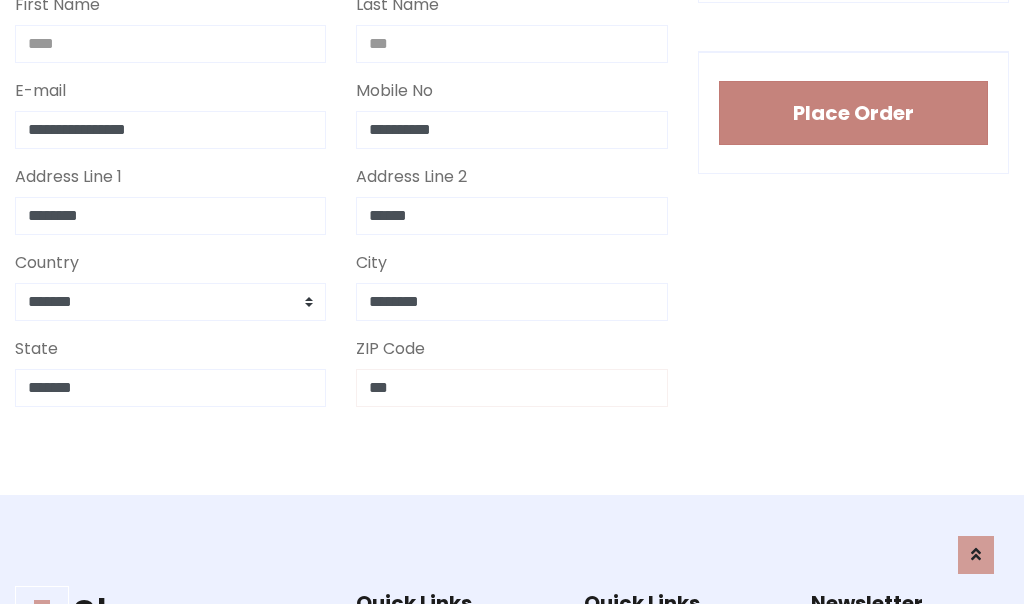 type on "***" 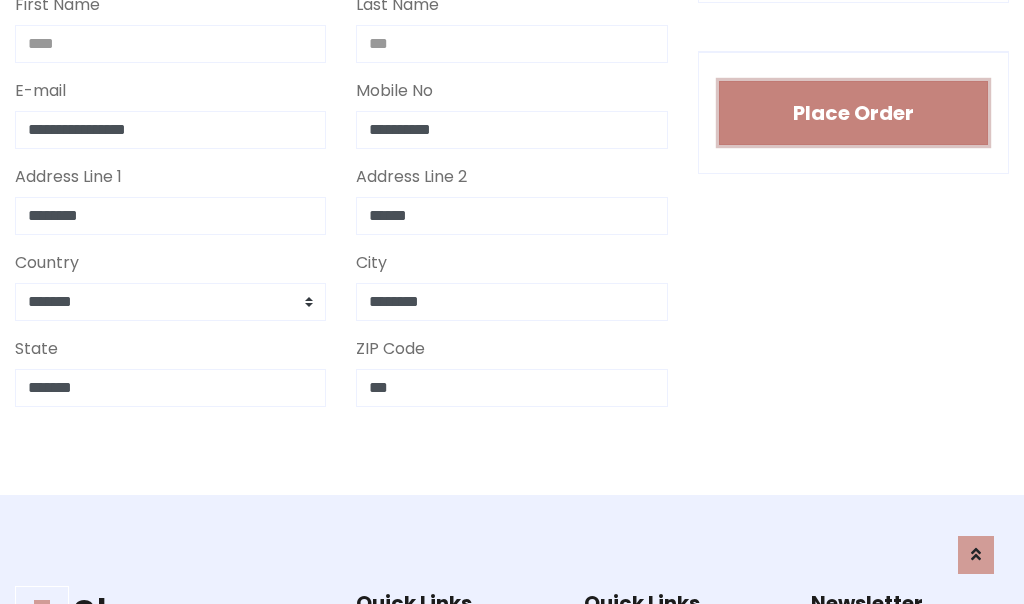 click on "Place Order" at bounding box center [853, 113] 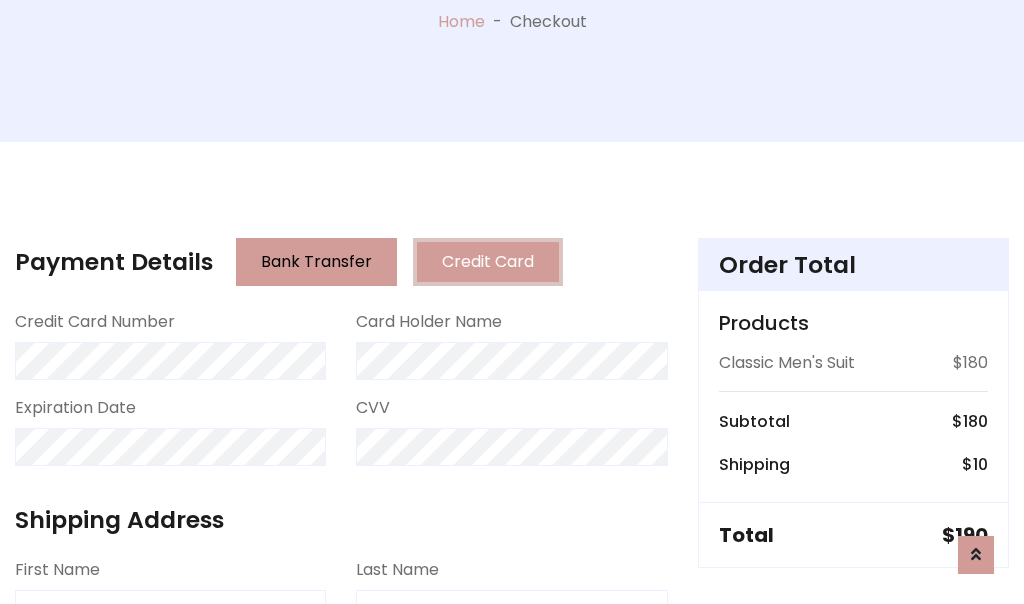 scroll, scrollTop: 0, scrollLeft: 0, axis: both 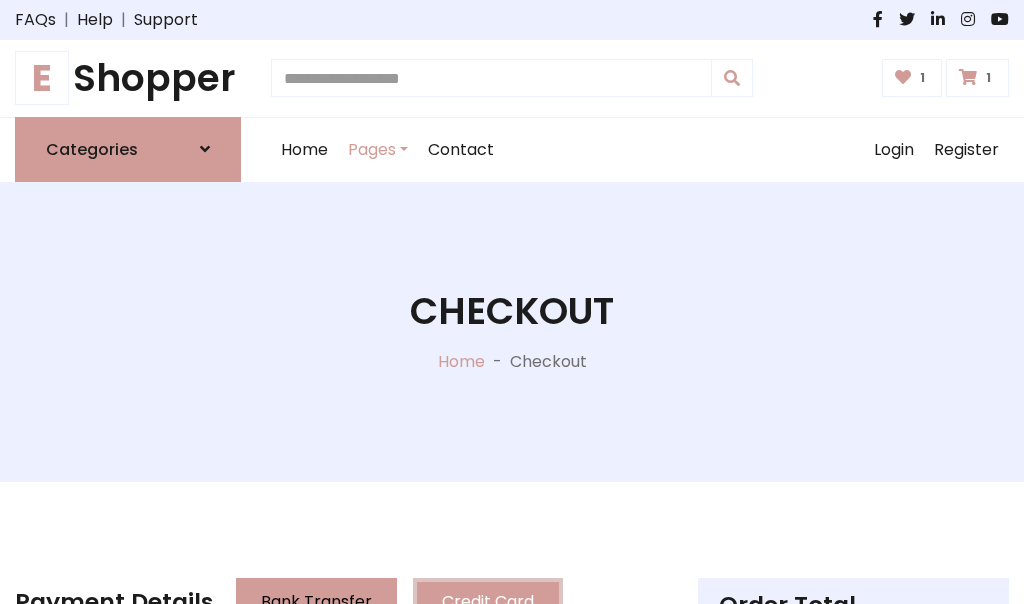 click on "E" at bounding box center [42, 78] 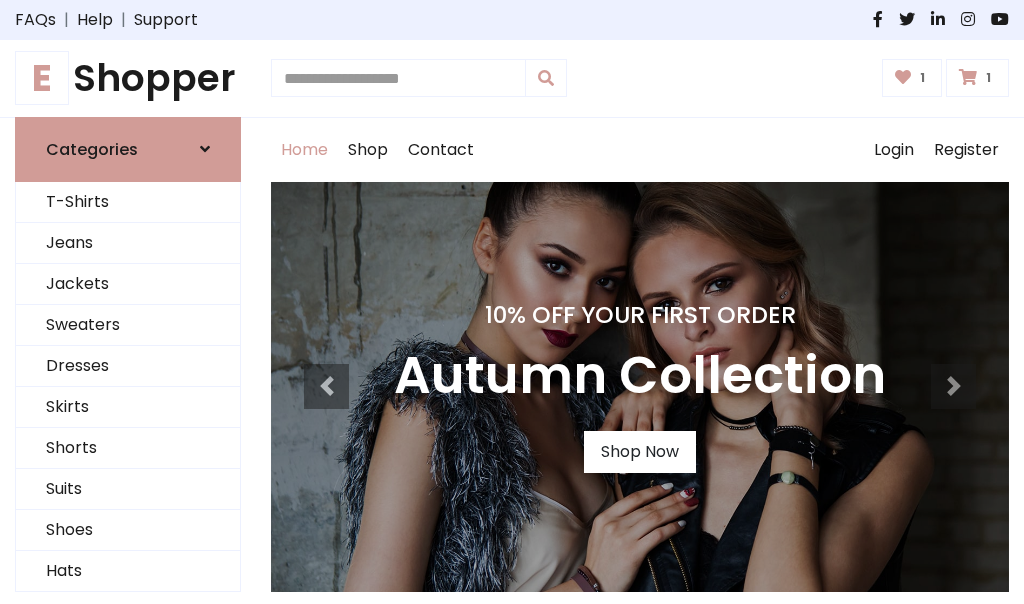 scroll, scrollTop: 0, scrollLeft: 0, axis: both 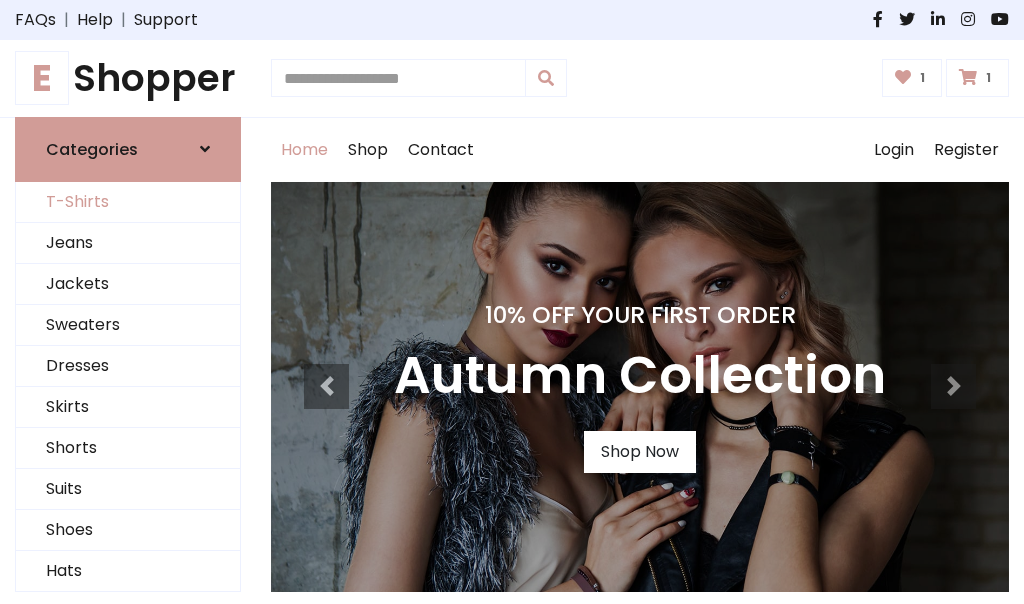 click on "T-Shirts" at bounding box center (128, 202) 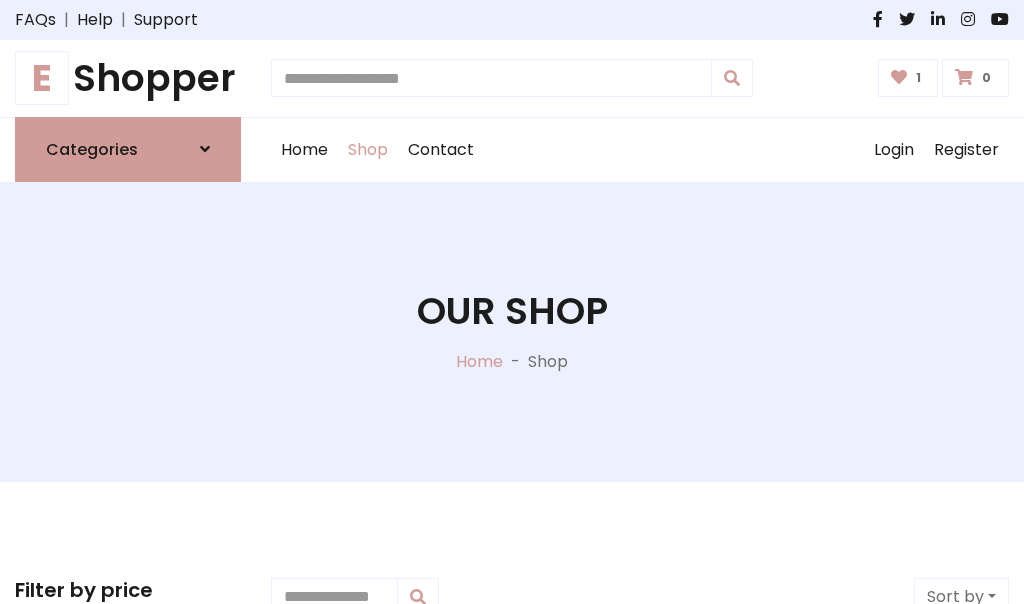 scroll, scrollTop: 0, scrollLeft: 0, axis: both 